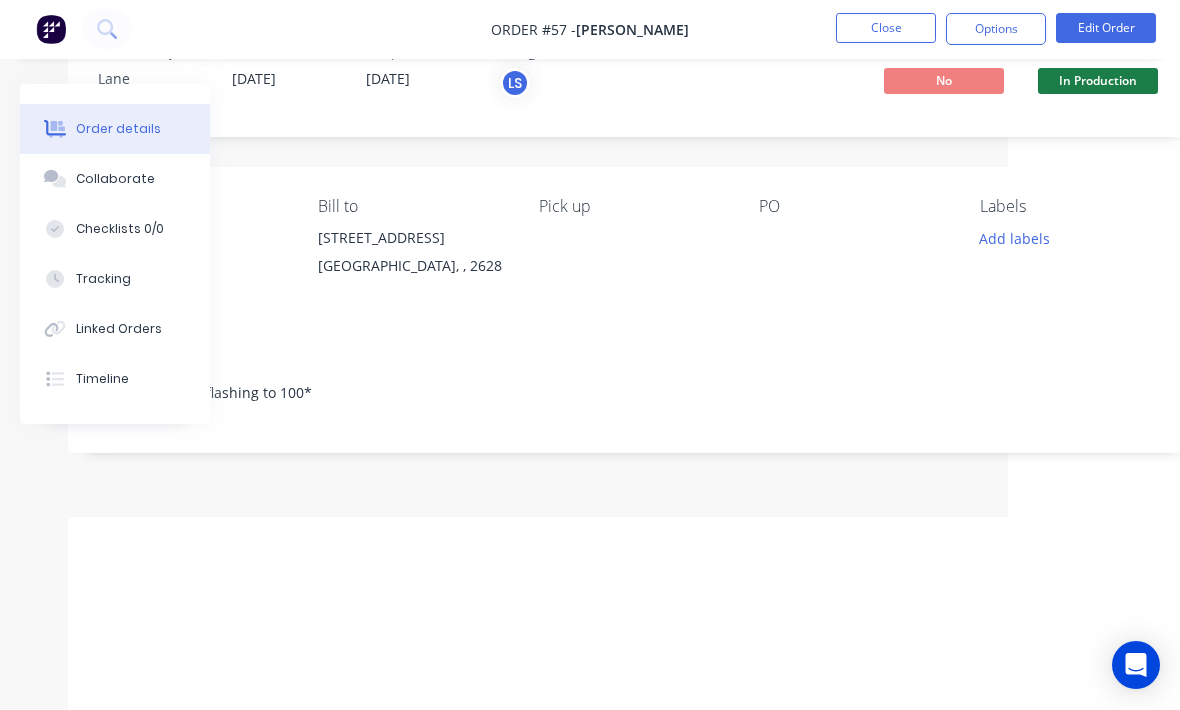 scroll, scrollTop: 67, scrollLeft: 172, axis: both 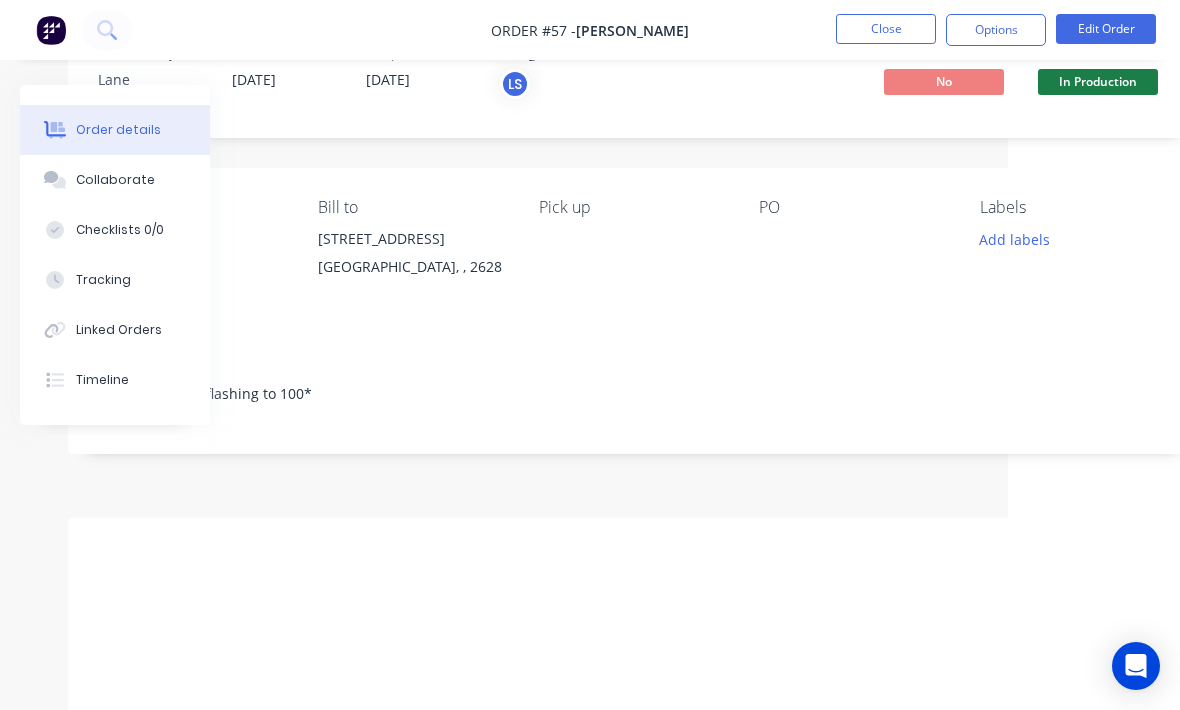 click on "Order #57 -  [PERSON_NAME] Close Options     Edit Order" at bounding box center [590, 30] 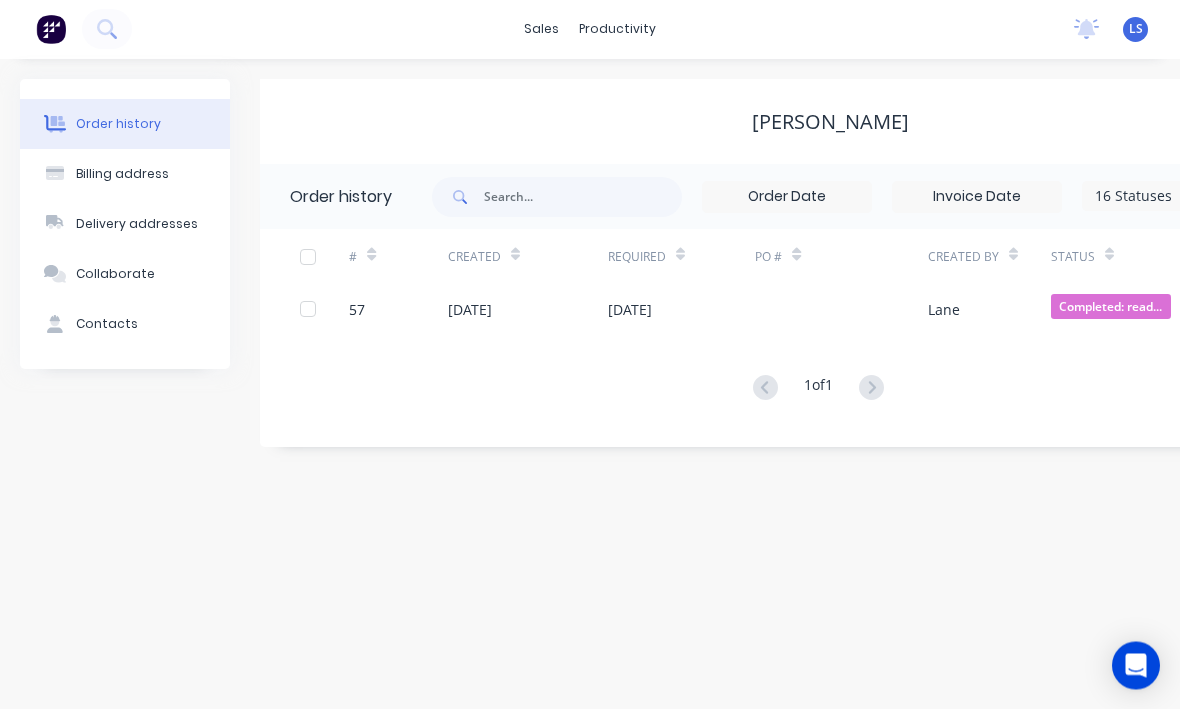 scroll, scrollTop: 0, scrollLeft: 0, axis: both 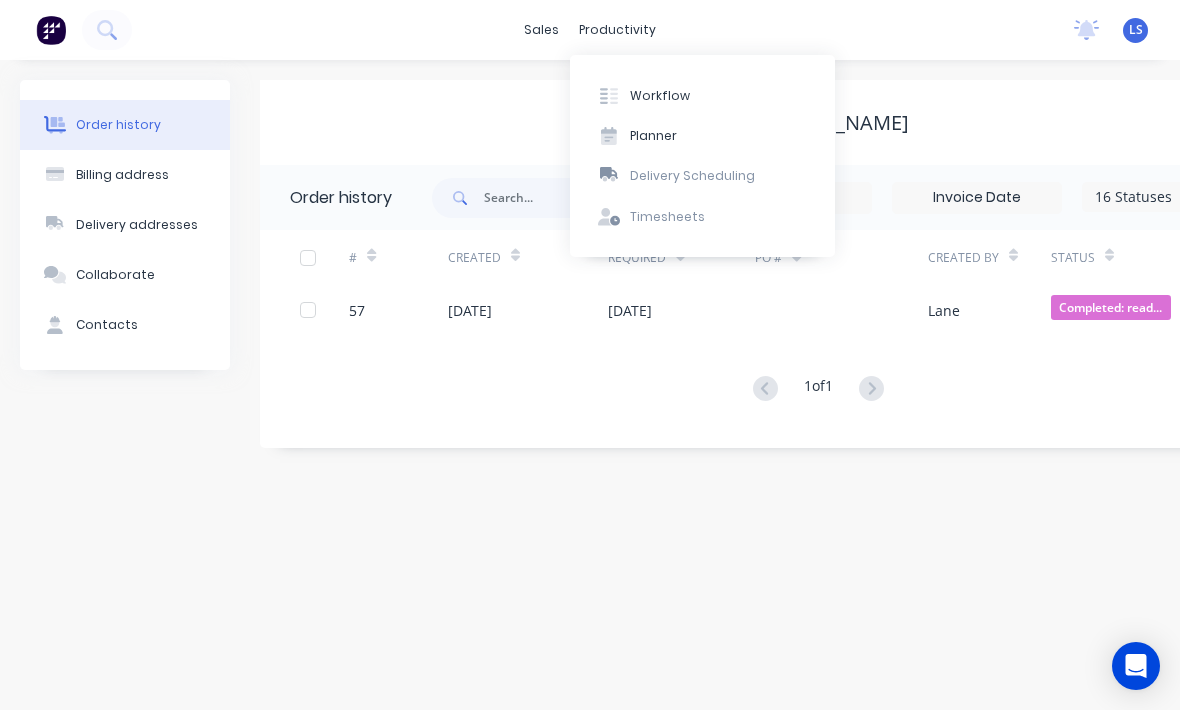 click on "Workflow" at bounding box center [702, 95] 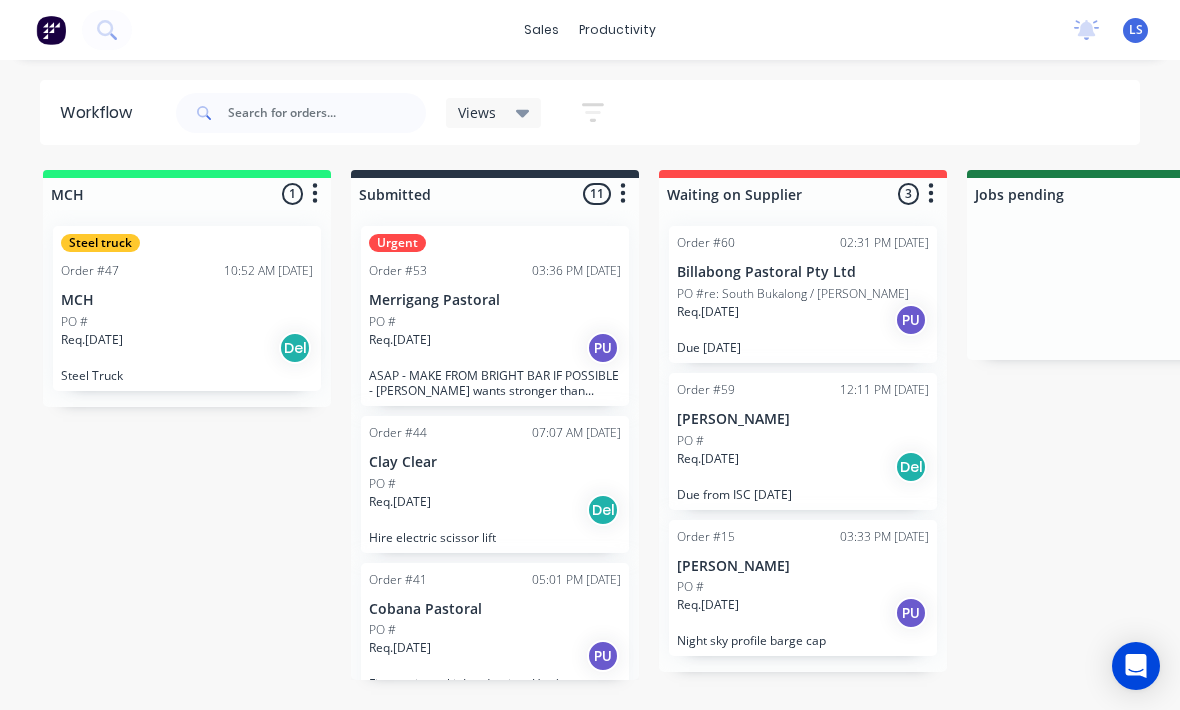 scroll, scrollTop: 36, scrollLeft: 0, axis: vertical 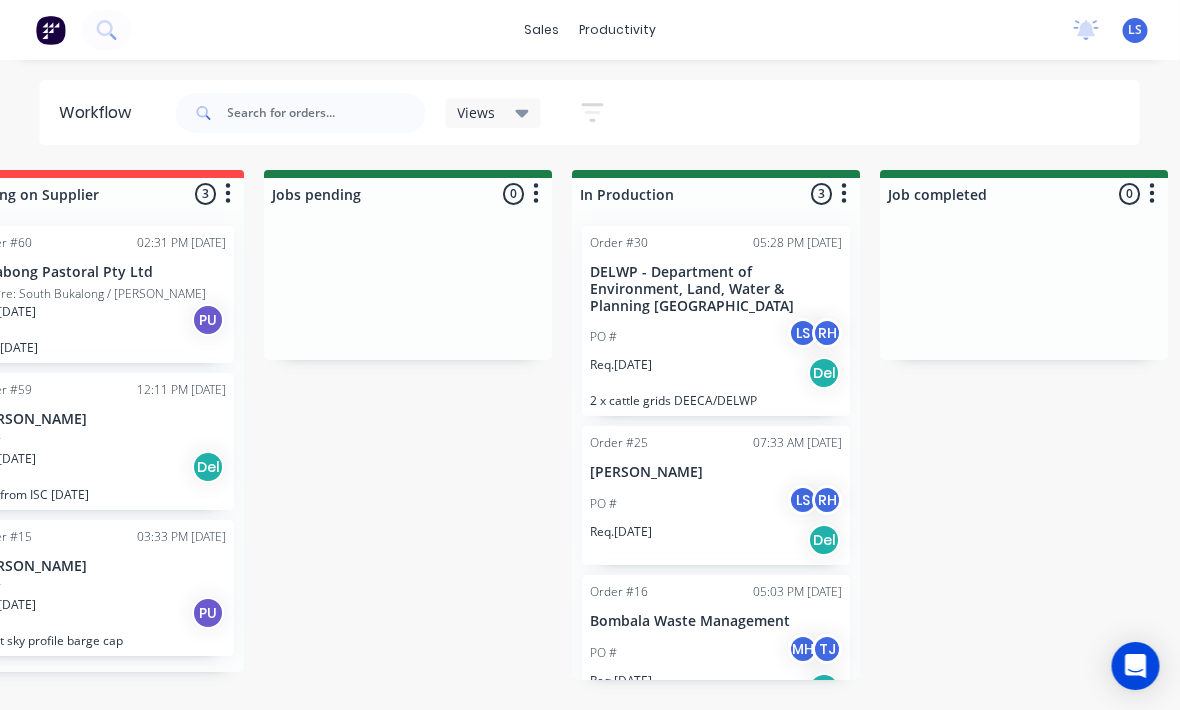 click on "PO # LS RH" at bounding box center (717, 337) 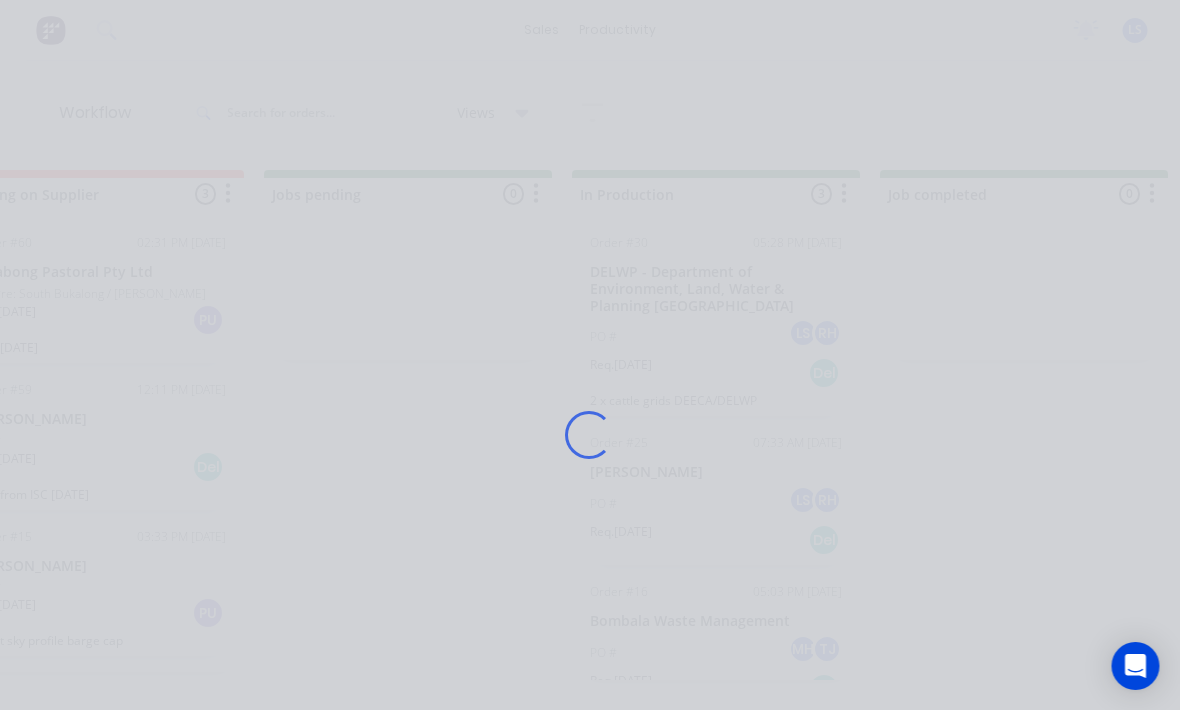 scroll, scrollTop: 0, scrollLeft: 703, axis: horizontal 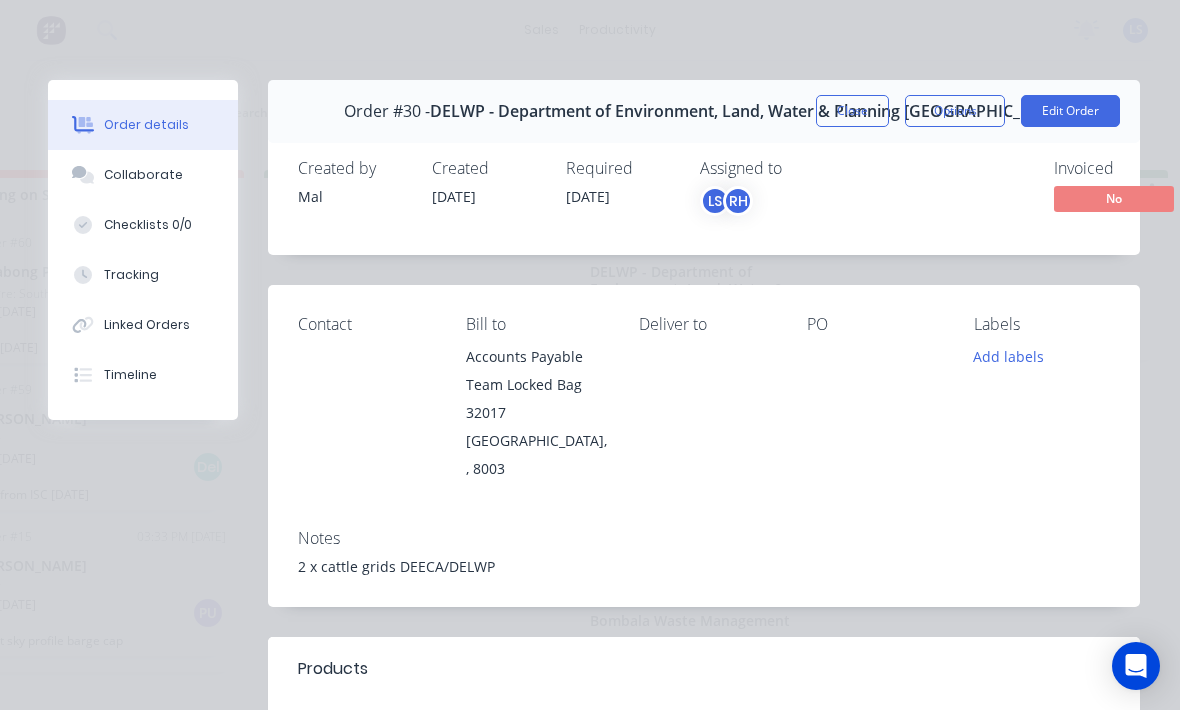 click on "Tracking" at bounding box center (131, 275) 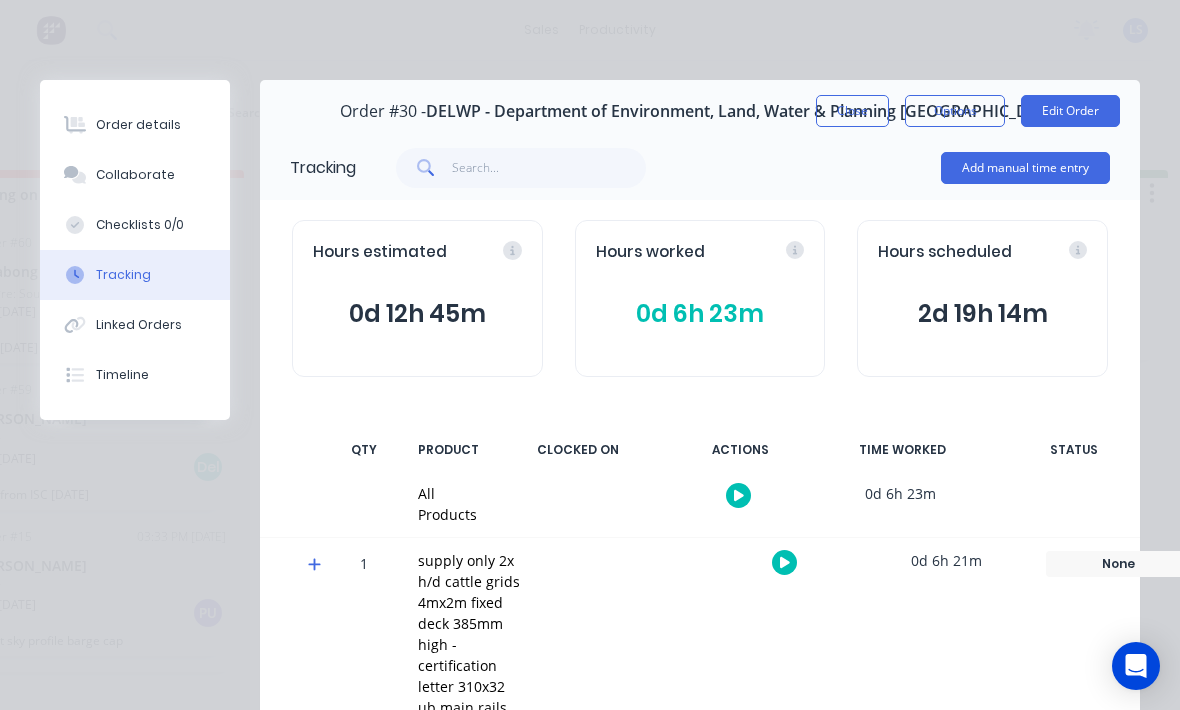 click on "Add manual time entry" at bounding box center (1025, 168) 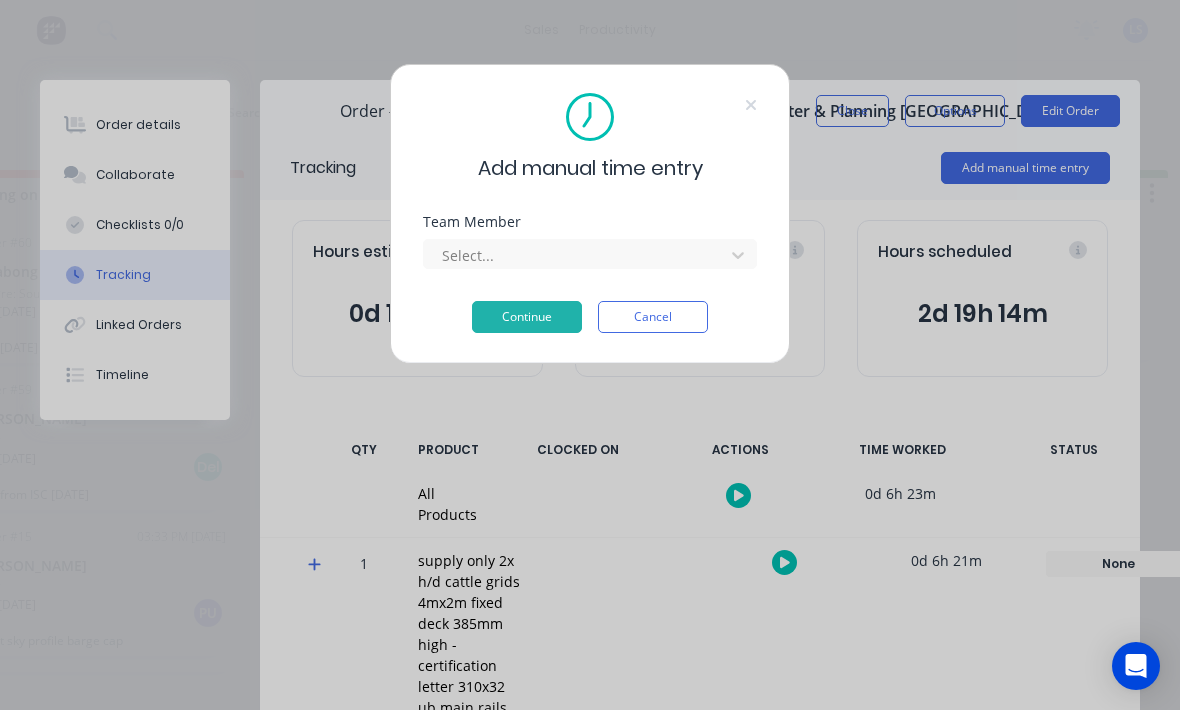 click on "Select..." at bounding box center [590, 251] 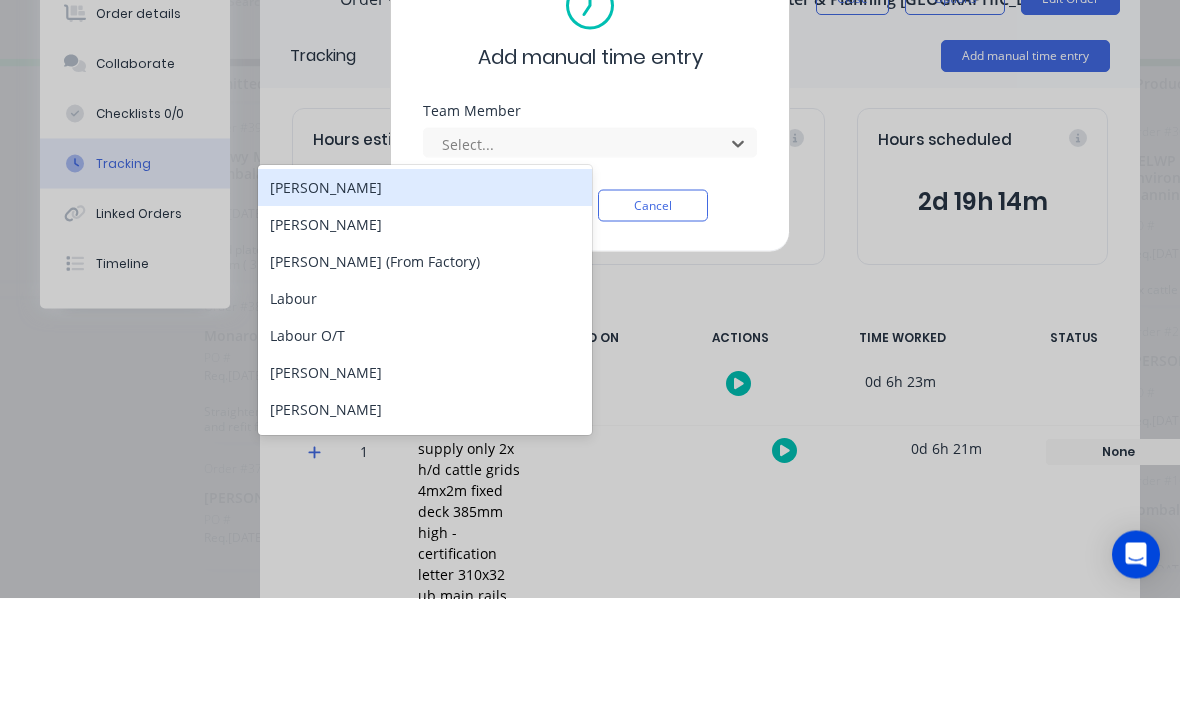 scroll, scrollTop: 0, scrollLeft: 162, axis: horizontal 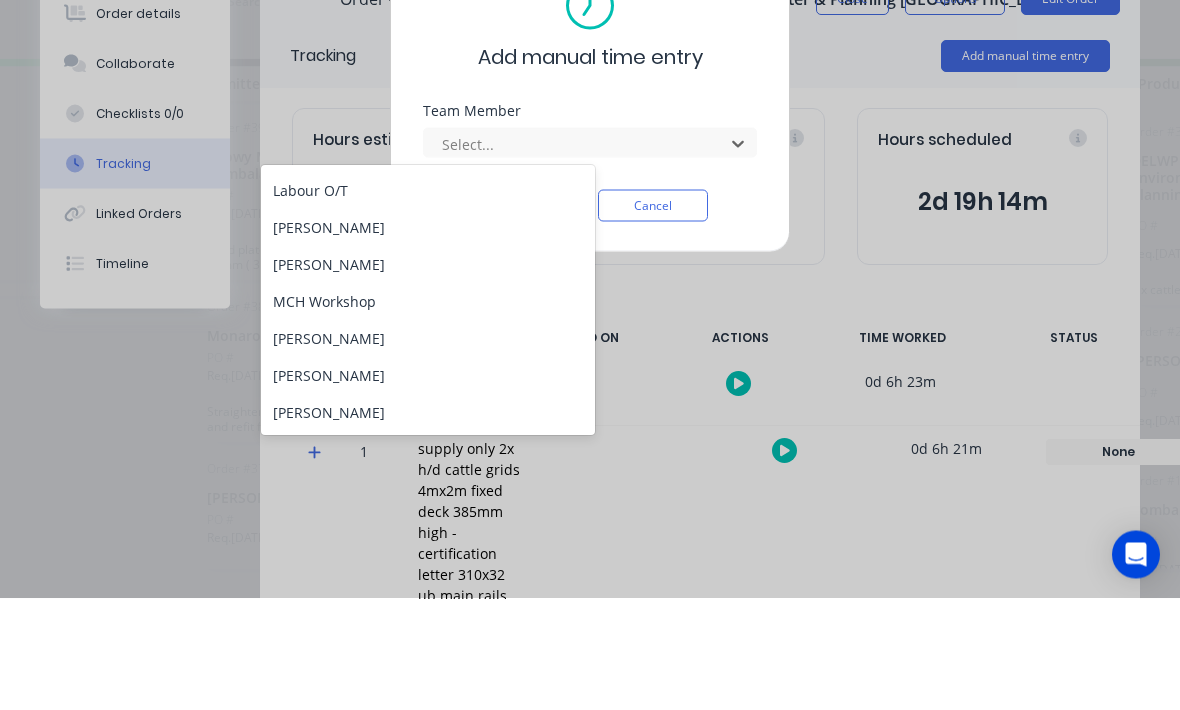 click on "[PERSON_NAME]" at bounding box center [428, 339] 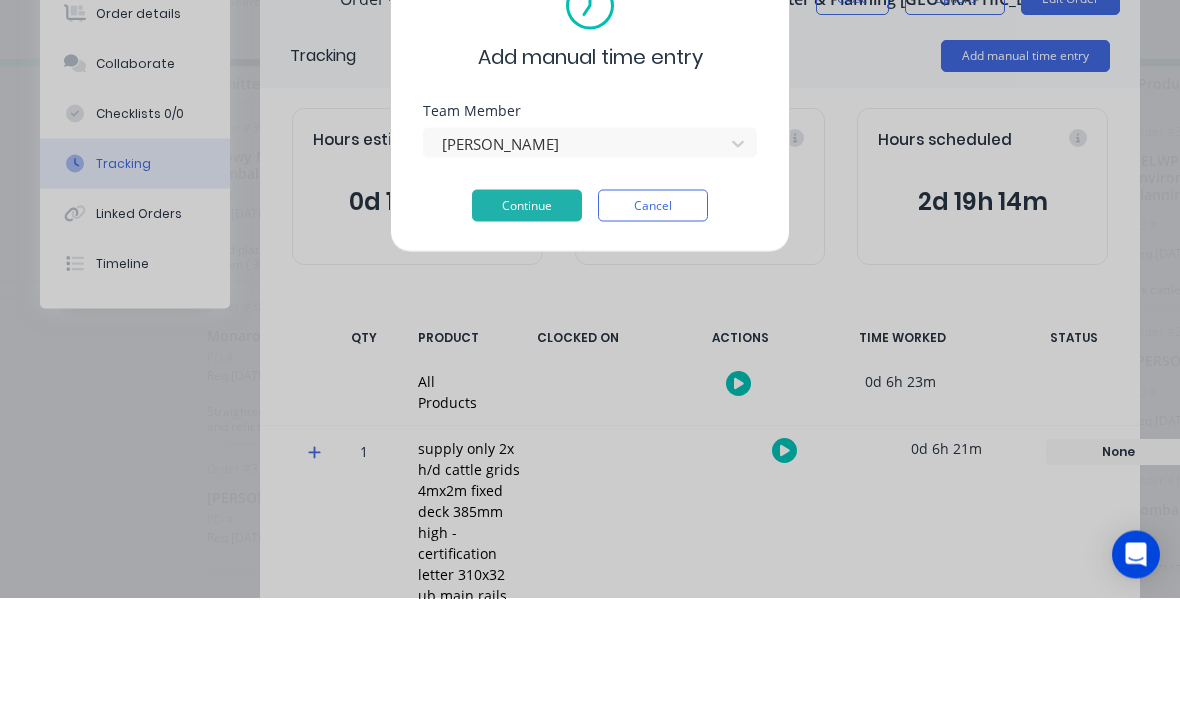 scroll, scrollTop: 36, scrollLeft: 163, axis: both 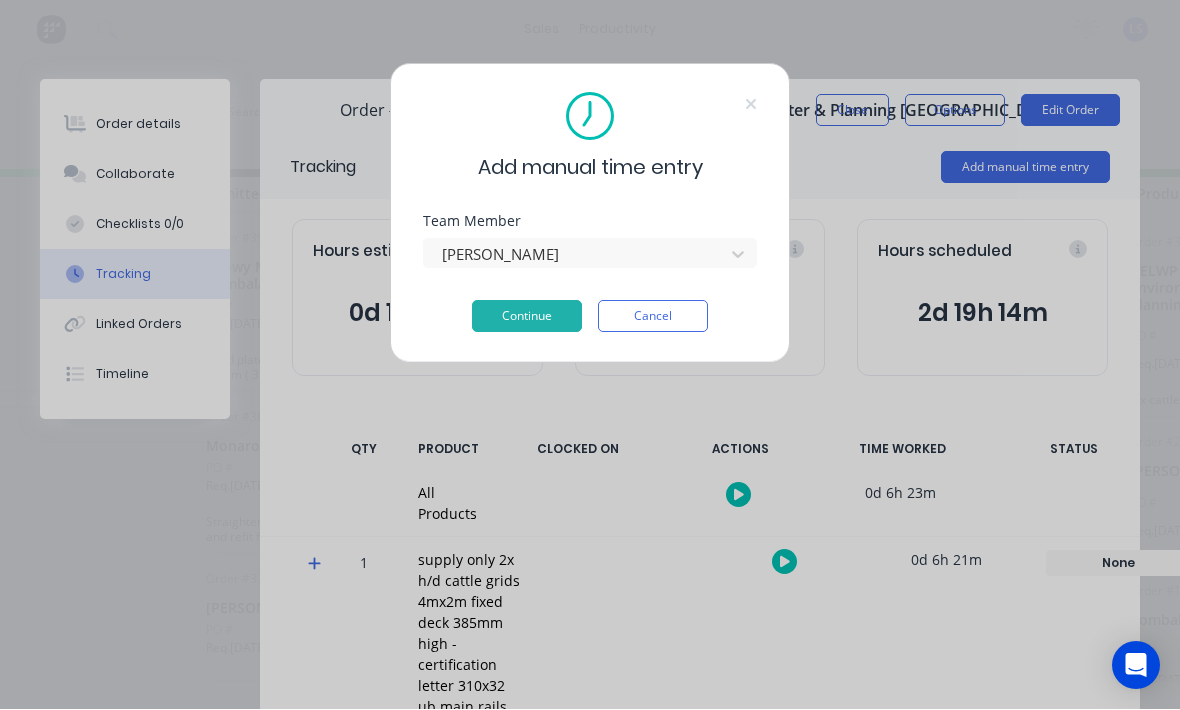 click on "Continue" at bounding box center [527, 317] 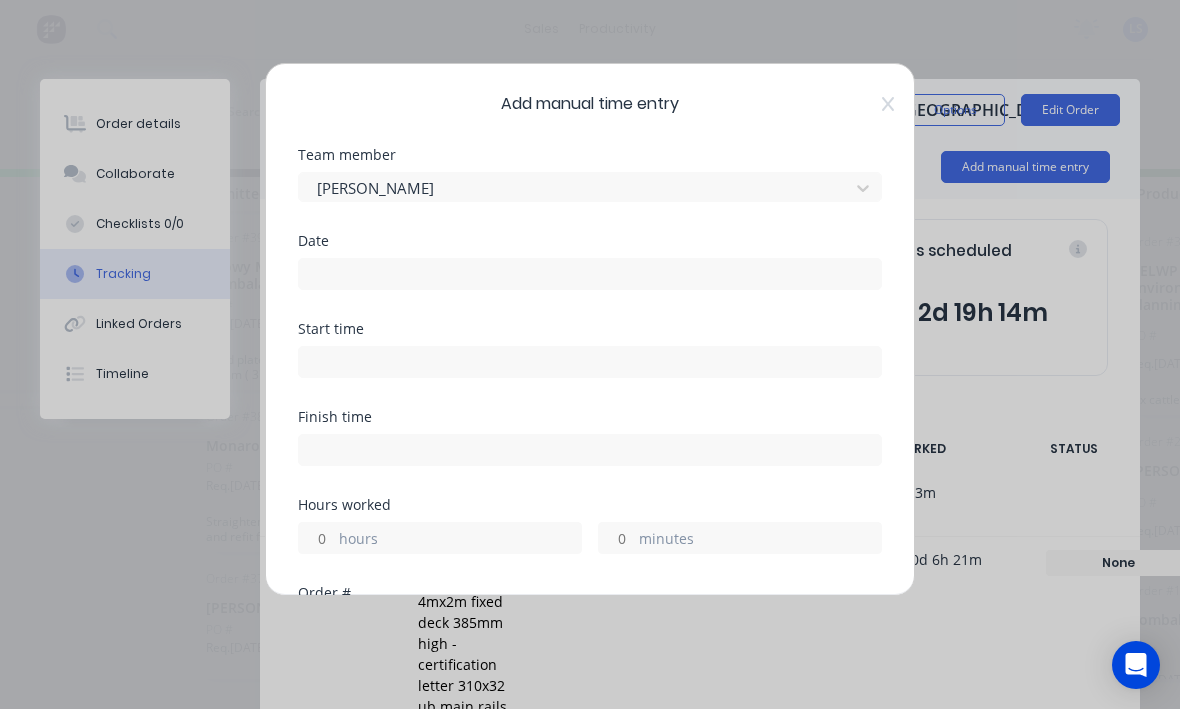 click at bounding box center [590, 275] 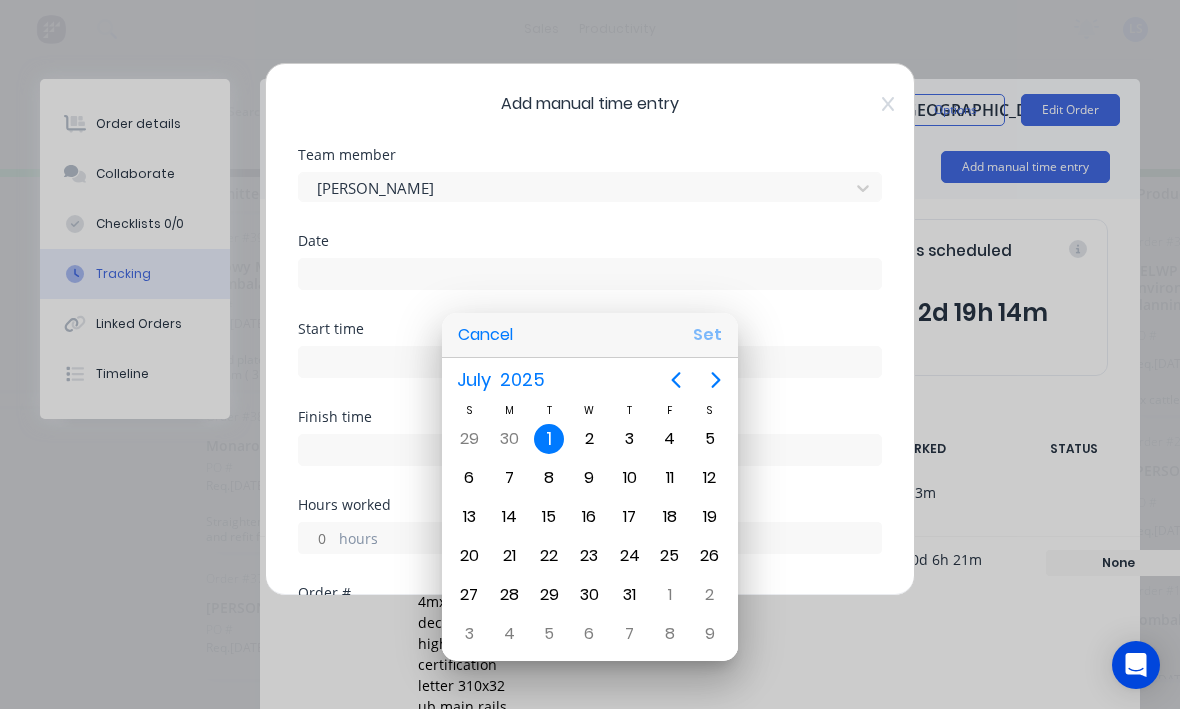 click on "Set" at bounding box center (707, 336) 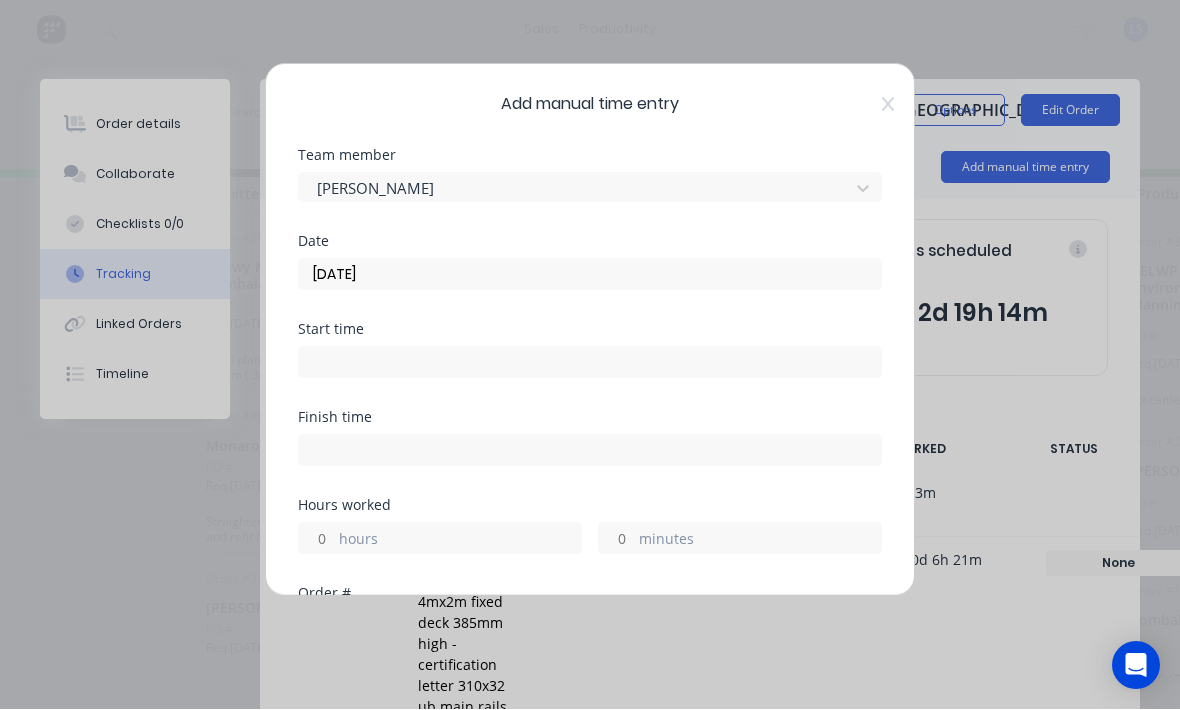 click at bounding box center (590, 363) 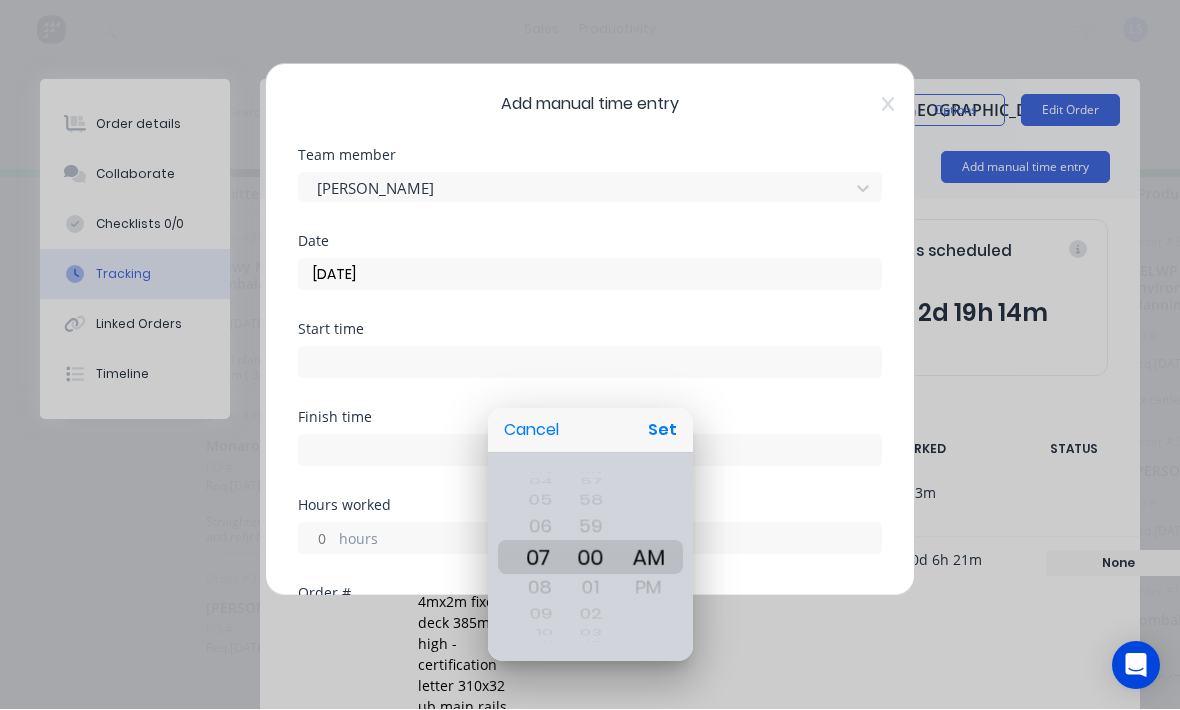 click on "Set" at bounding box center [662, 431] 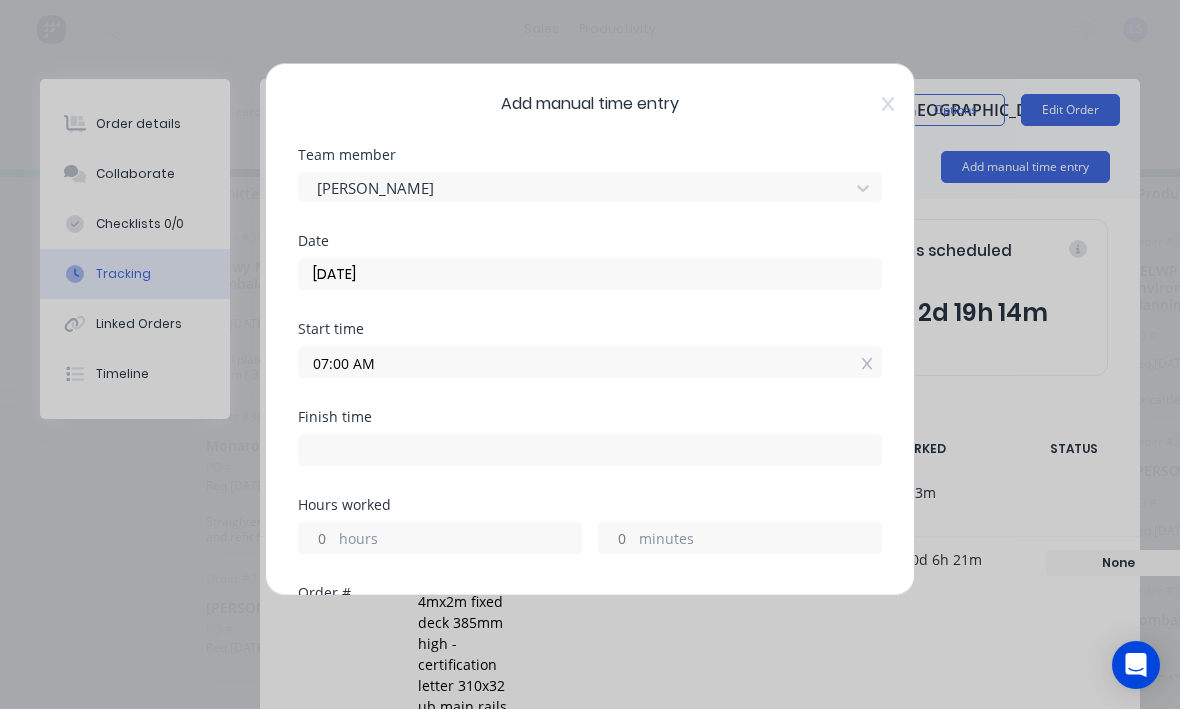 click on "hours" at bounding box center (460, 541) 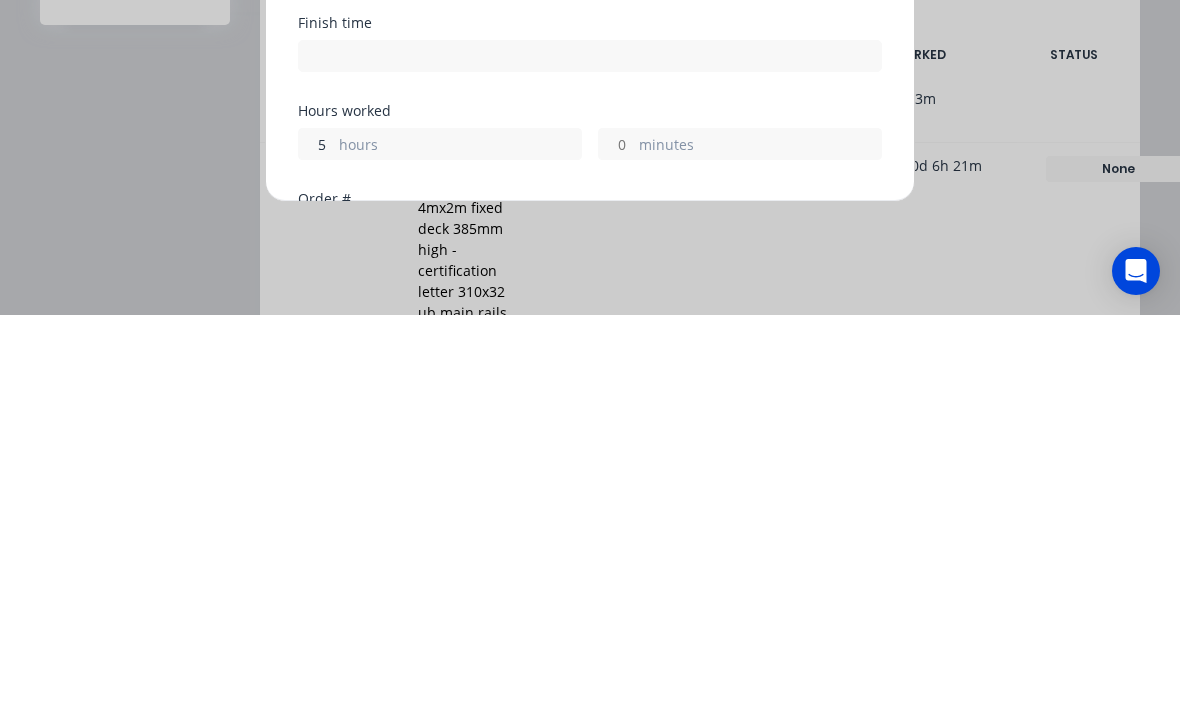 type on "5" 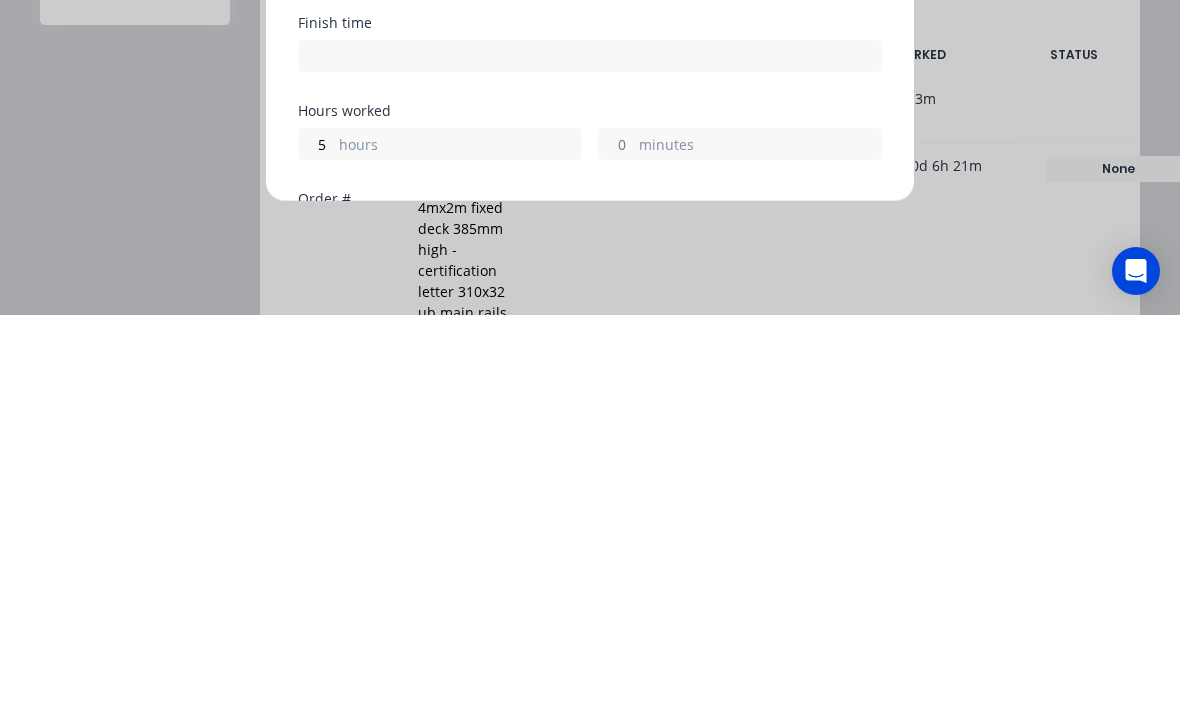 click on "minutes" at bounding box center [760, 541] 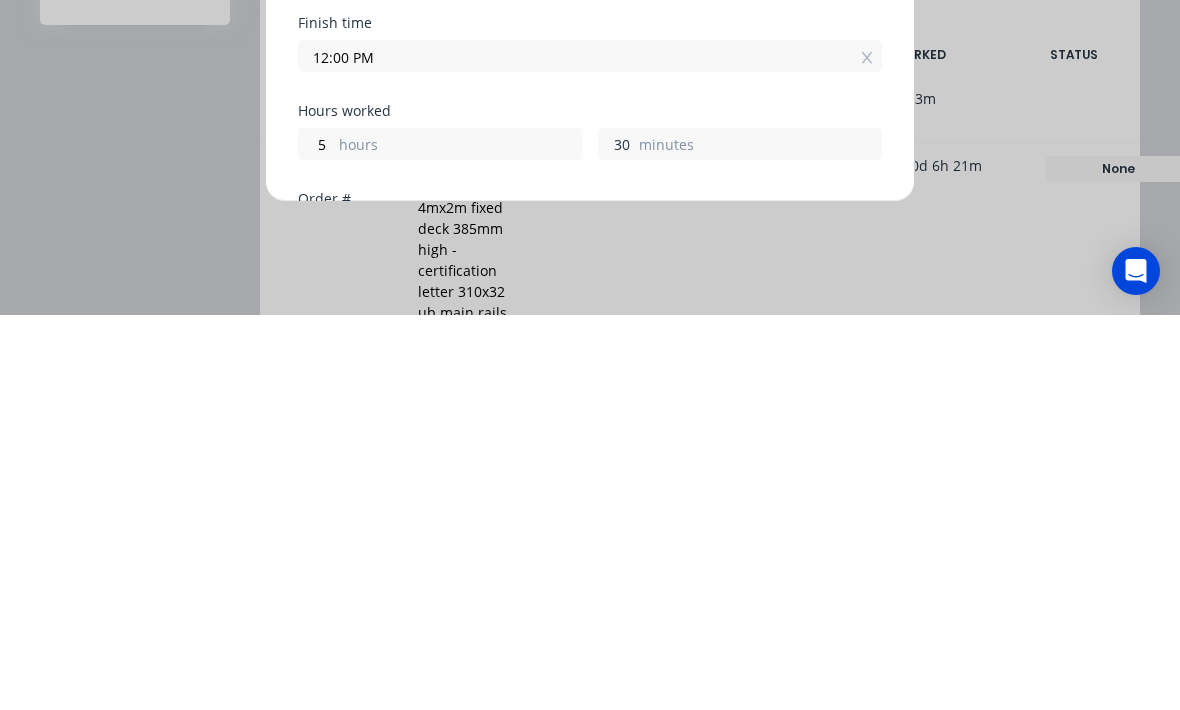 scroll, scrollTop: 36, scrollLeft: 6, axis: both 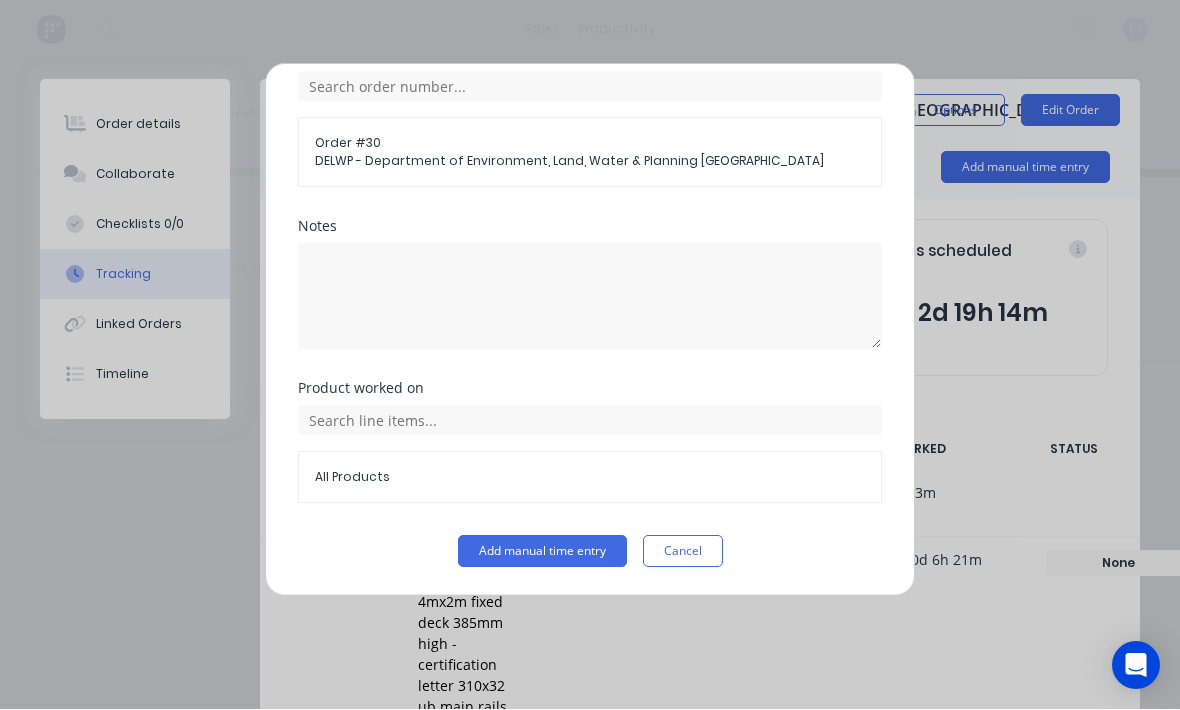 type on "30" 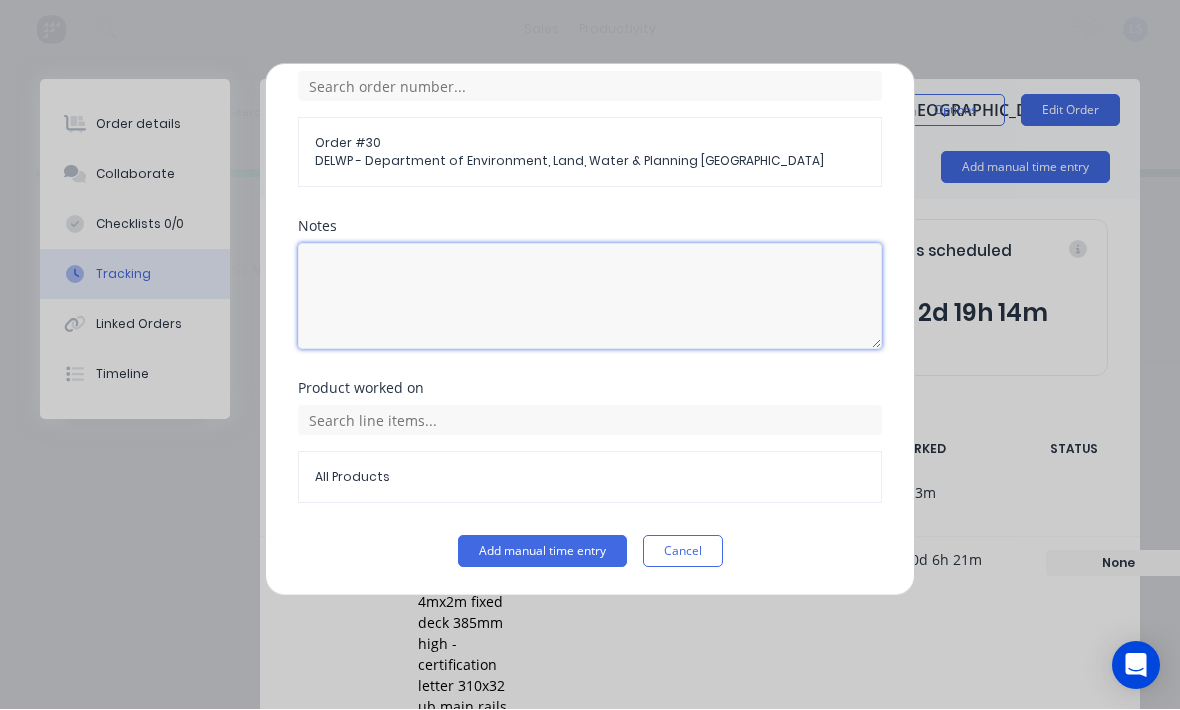 click at bounding box center [590, 297] 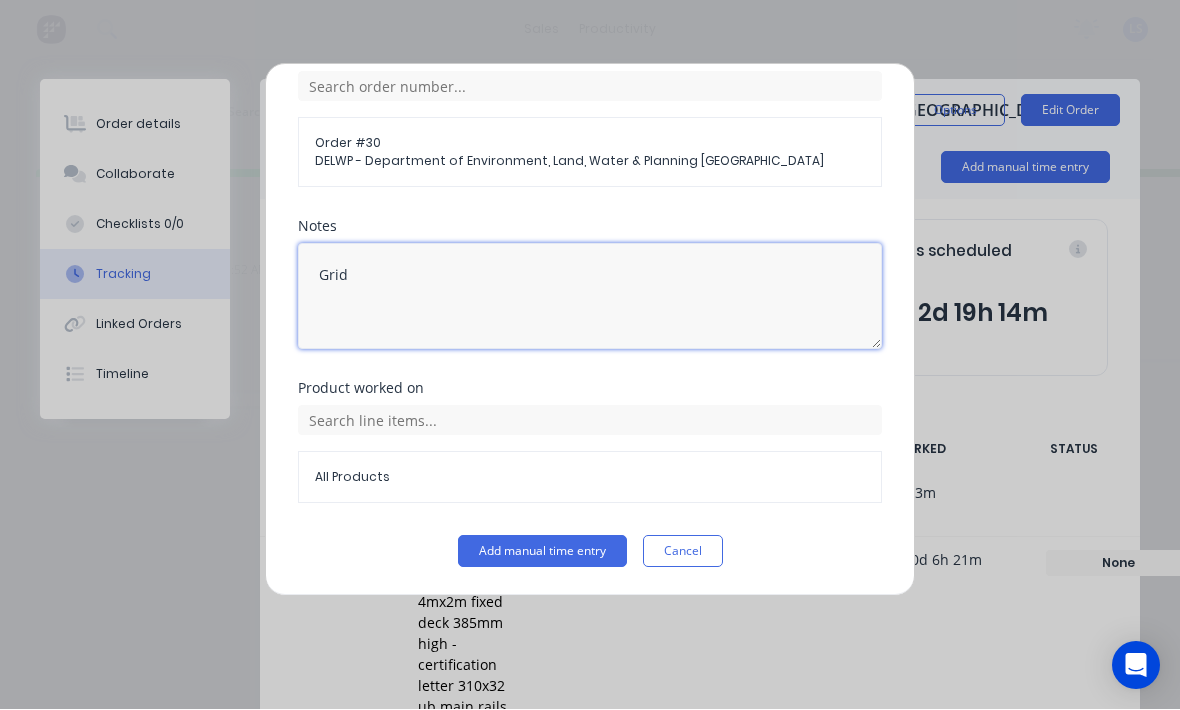 type on "Grid" 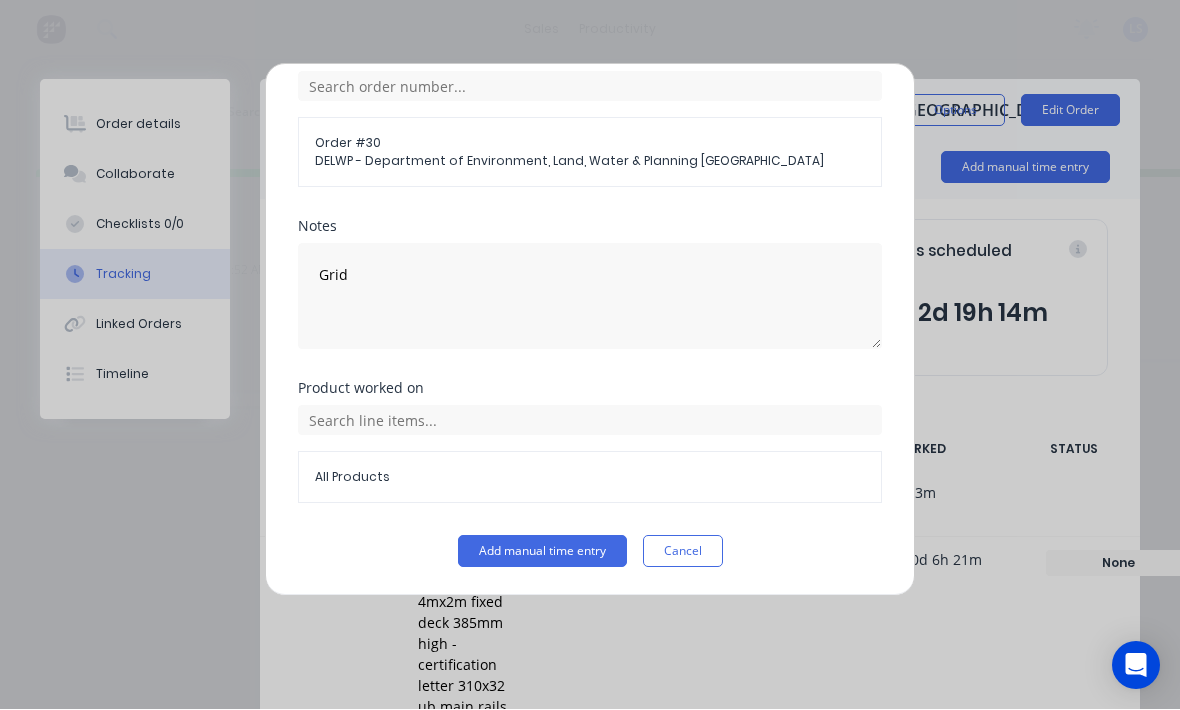 click on "Add manual time entry" at bounding box center (542, 552) 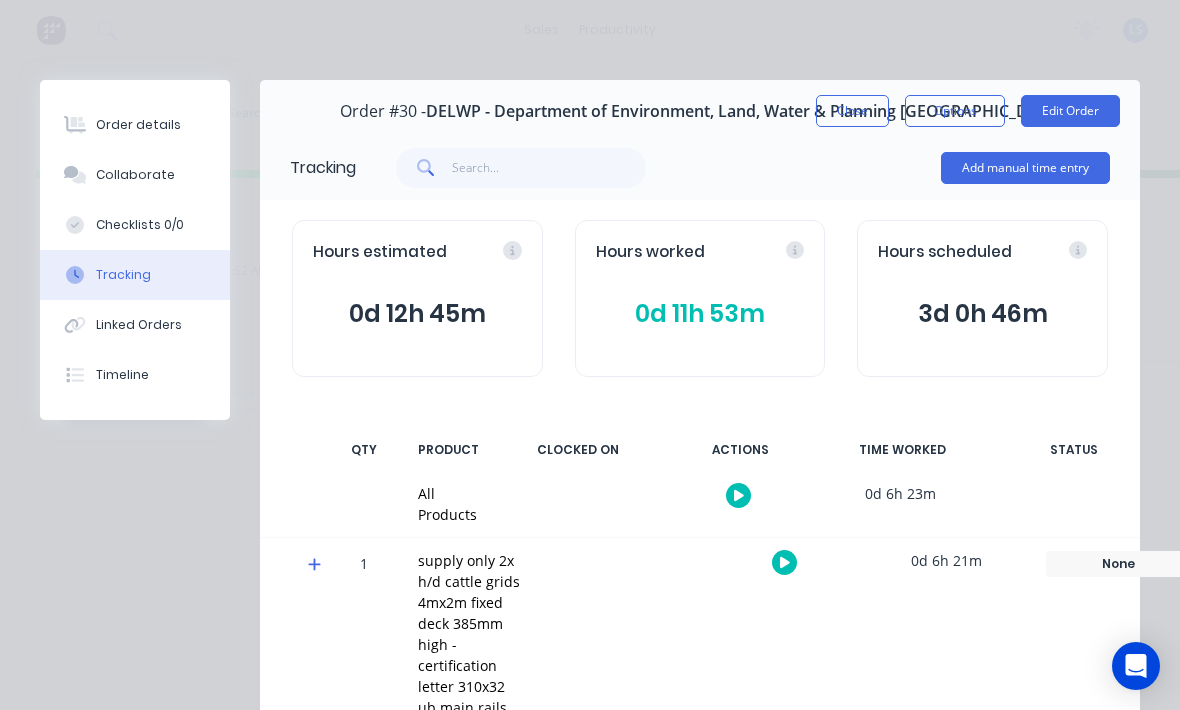 click on "Close" at bounding box center [852, 111] 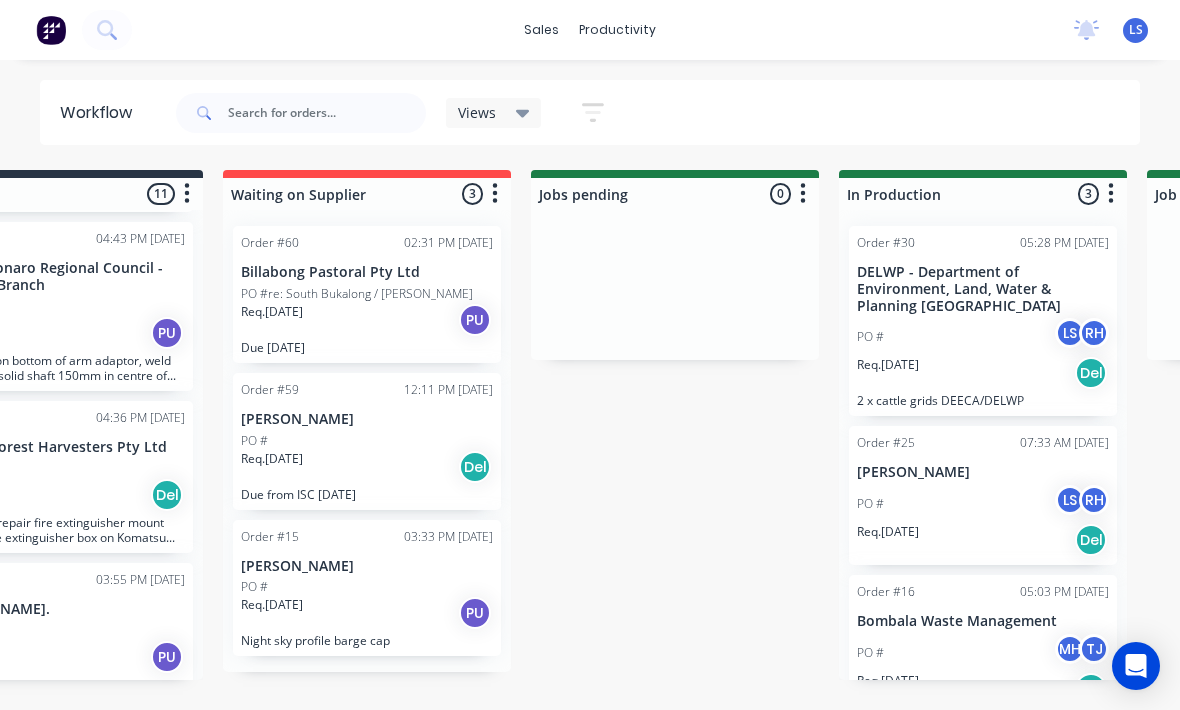 scroll, scrollTop: 0, scrollLeft: 550, axis: horizontal 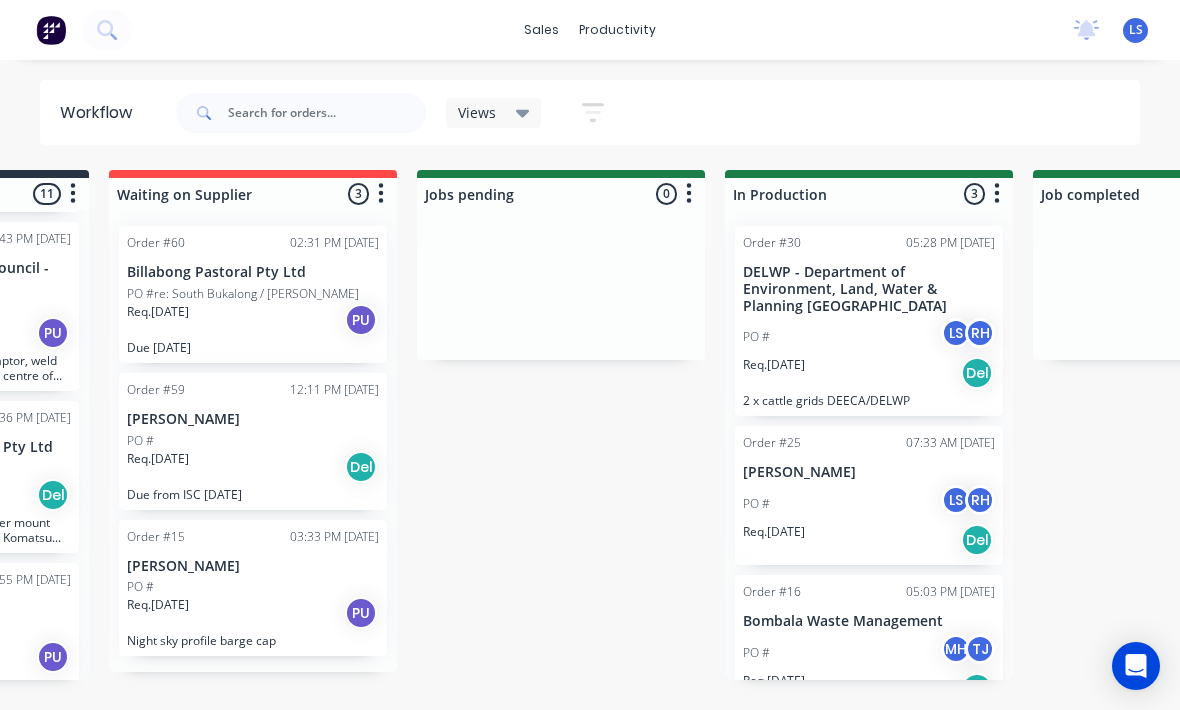click on "PO # LS RH" at bounding box center [869, 504] 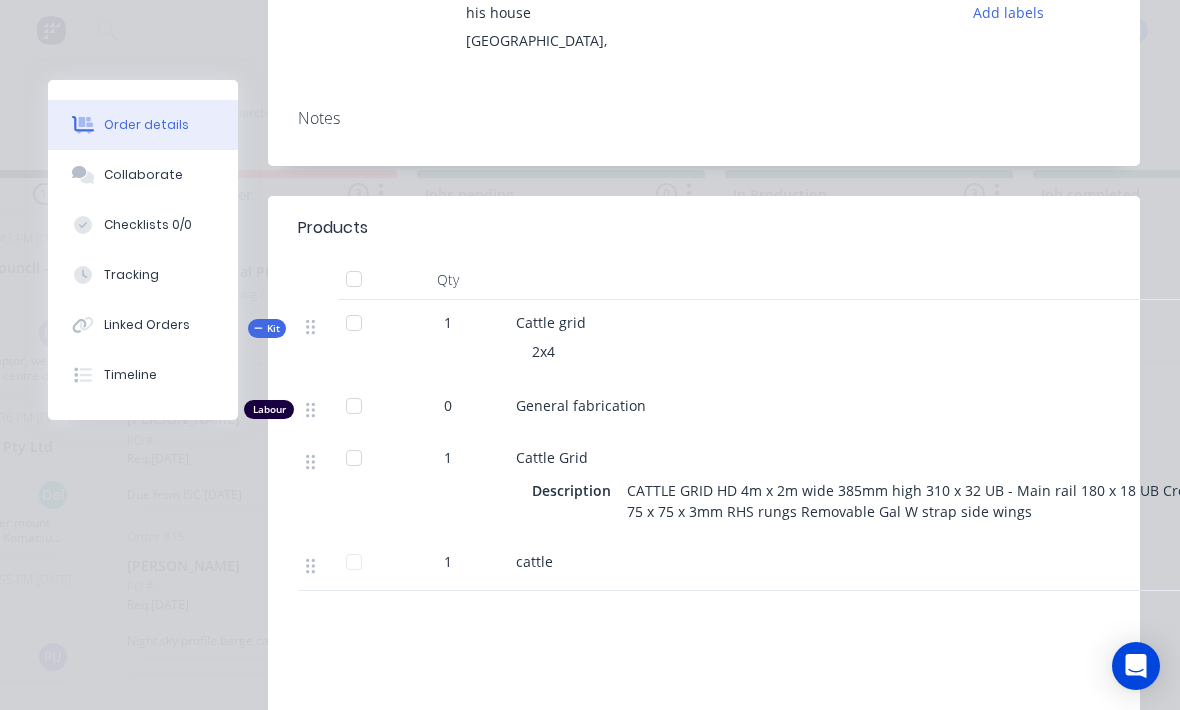 scroll, scrollTop: 345, scrollLeft: 0, axis: vertical 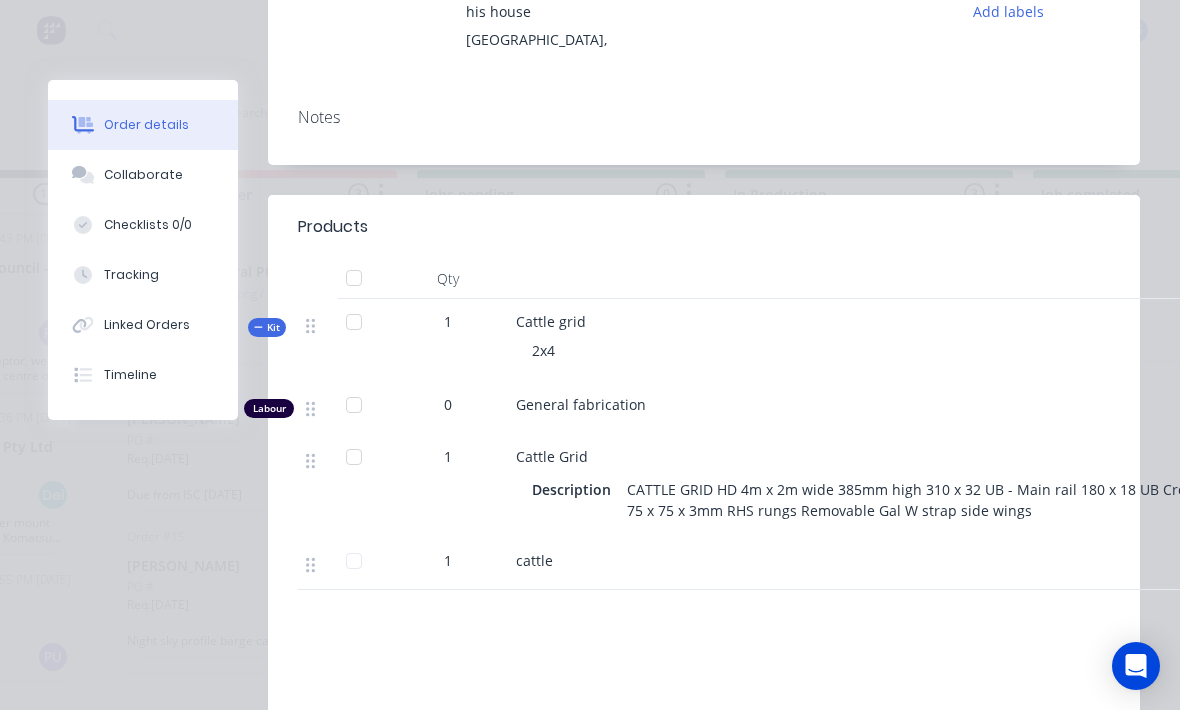 click on "Products Qty  Kit 1 Cattle grid 2x4 Labour 0 General fabrication  1 Cattle Grid  Description CATTLE GRID HD 4m x 2m wide 385mm high 310 x 32 UB - Main rail 180 x 18 UB Cross members 75 x 75 x 3mm RHS rungs Removable Gal W strap side wings 1 cattle Labour $0.00 Sub total $4,081.82 Margin $0.00  ( 0.00 %) Tax $408.18 Total $4,490.00" at bounding box center (704, 555) 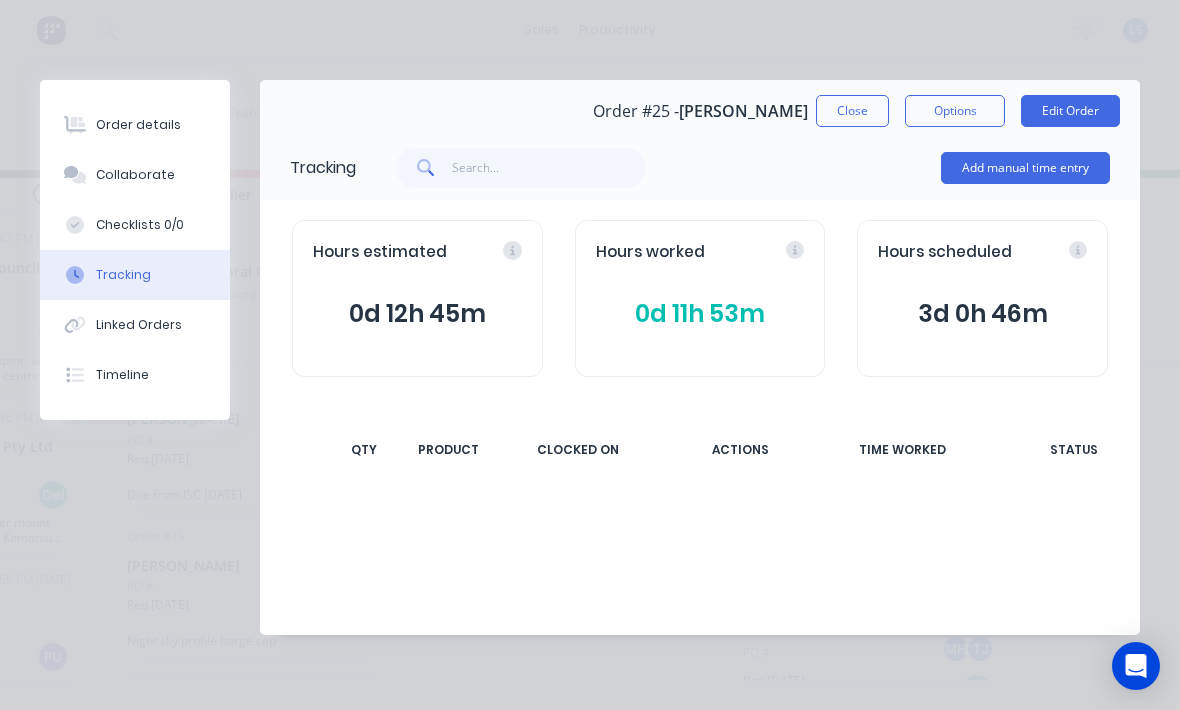 scroll, scrollTop: 0, scrollLeft: 0, axis: both 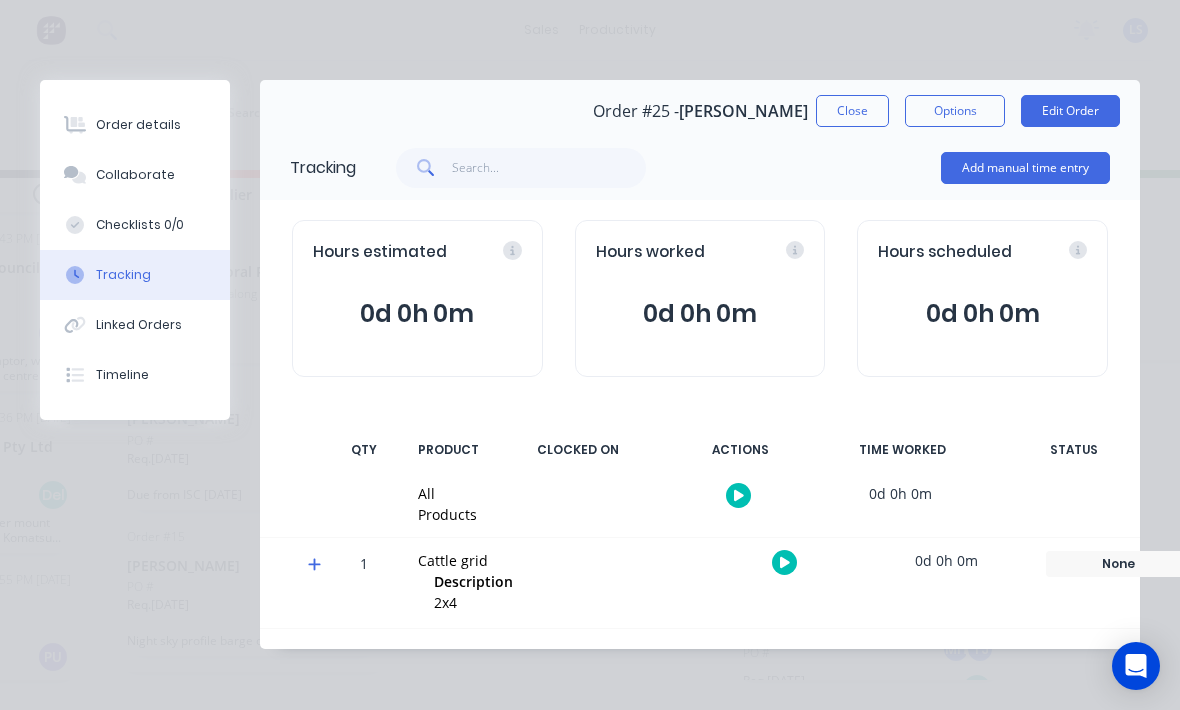 click on "Add manual time entry" at bounding box center [1025, 168] 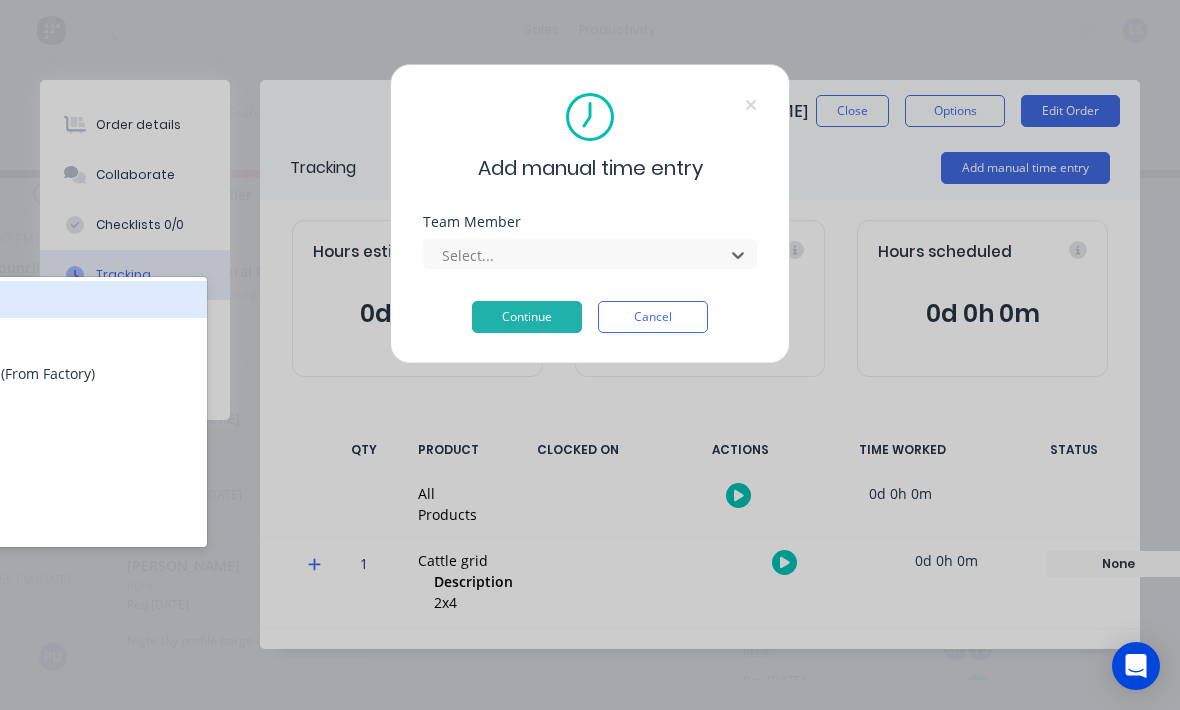 scroll, scrollTop: 0, scrollLeft: 402, axis: horizontal 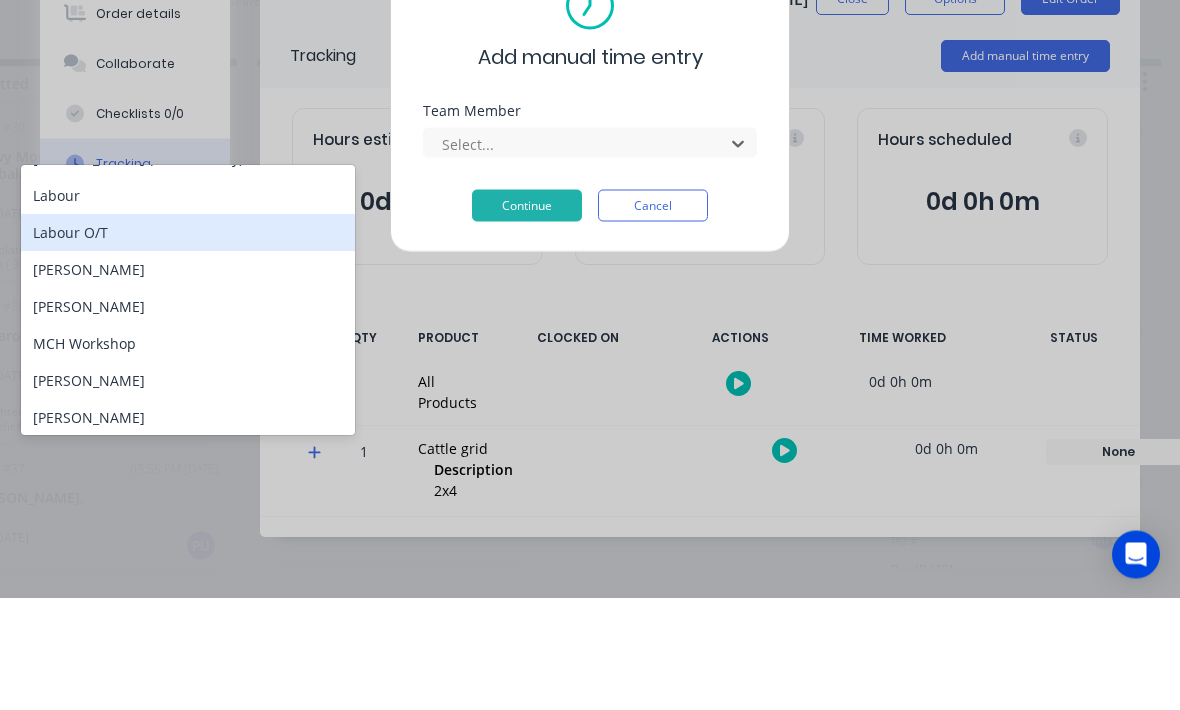 click on "Labour O/T" at bounding box center (188, 344) 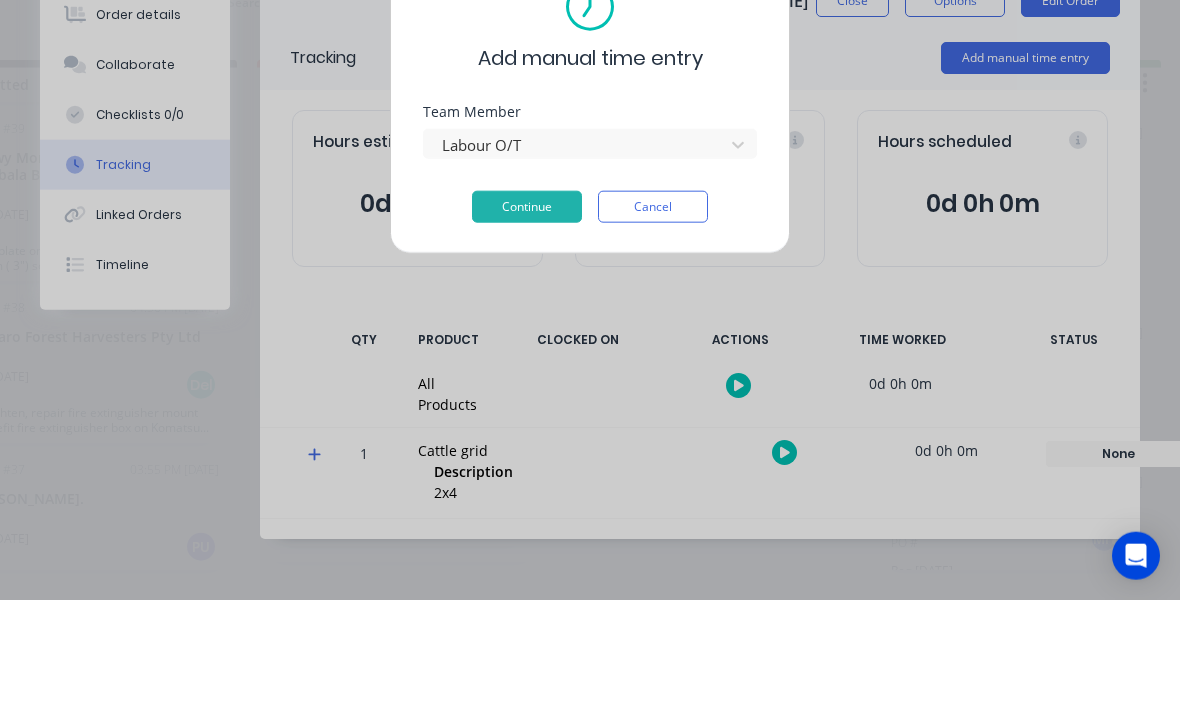 scroll, scrollTop: 36, scrollLeft: 254, axis: both 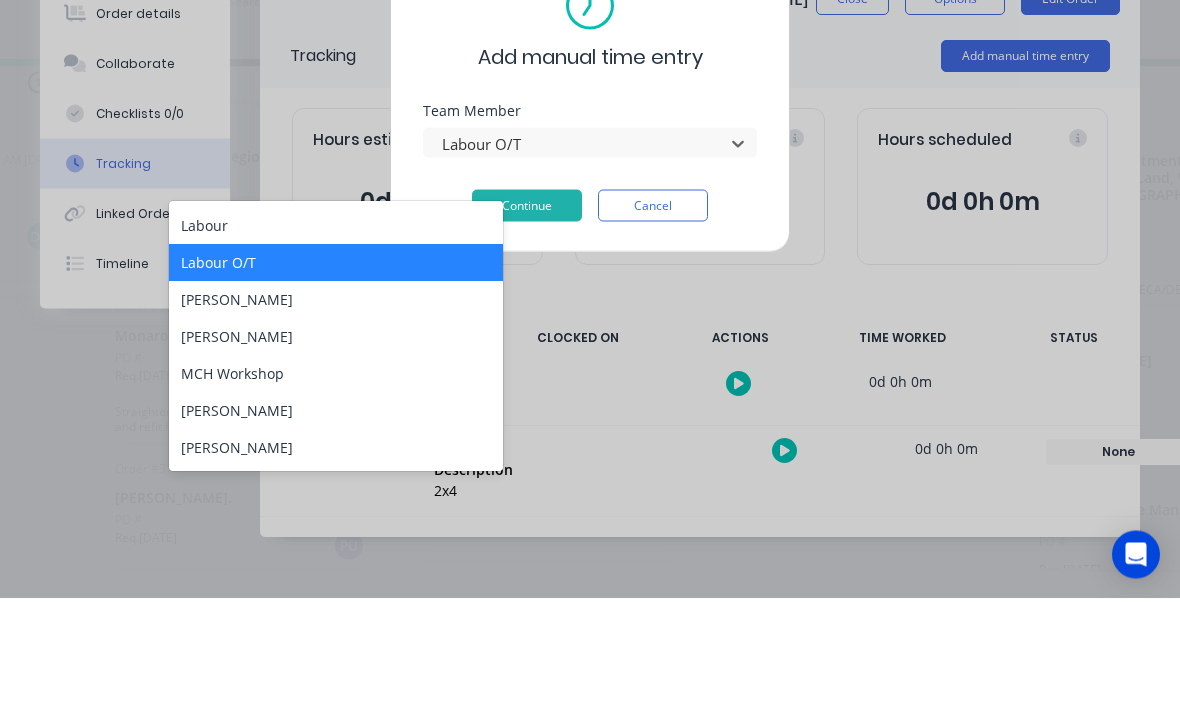 click on "[PERSON_NAME]" at bounding box center [336, 411] 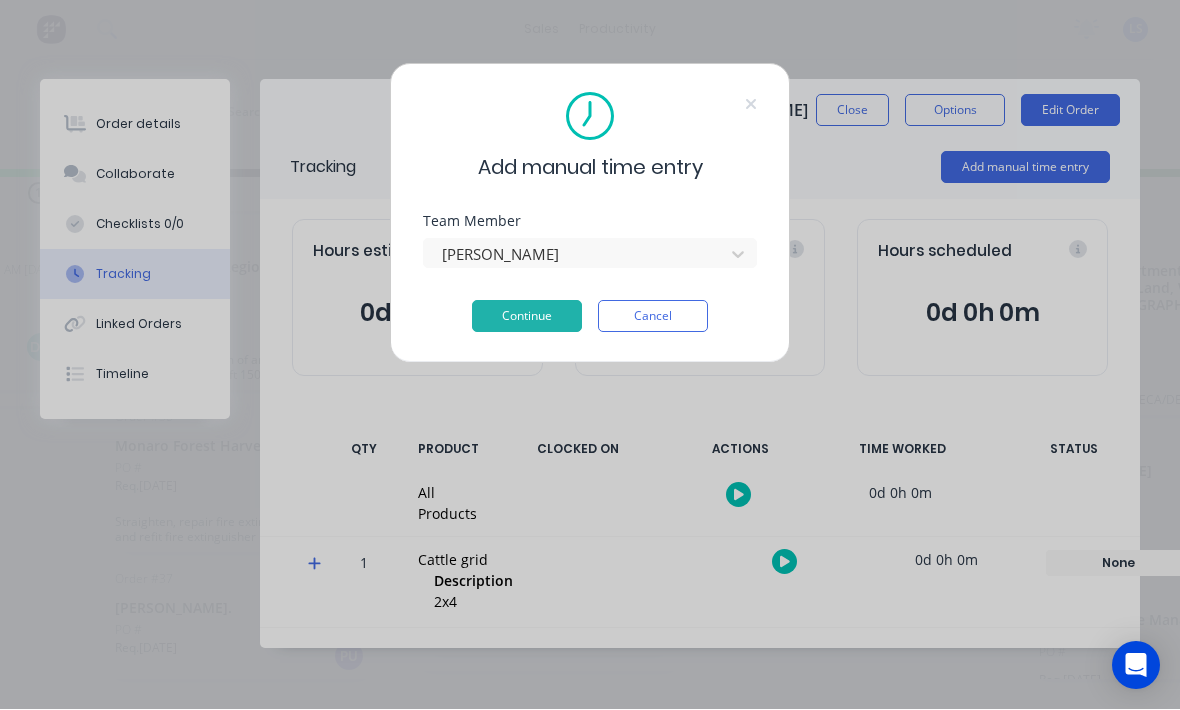 click on "Continue" at bounding box center (527, 317) 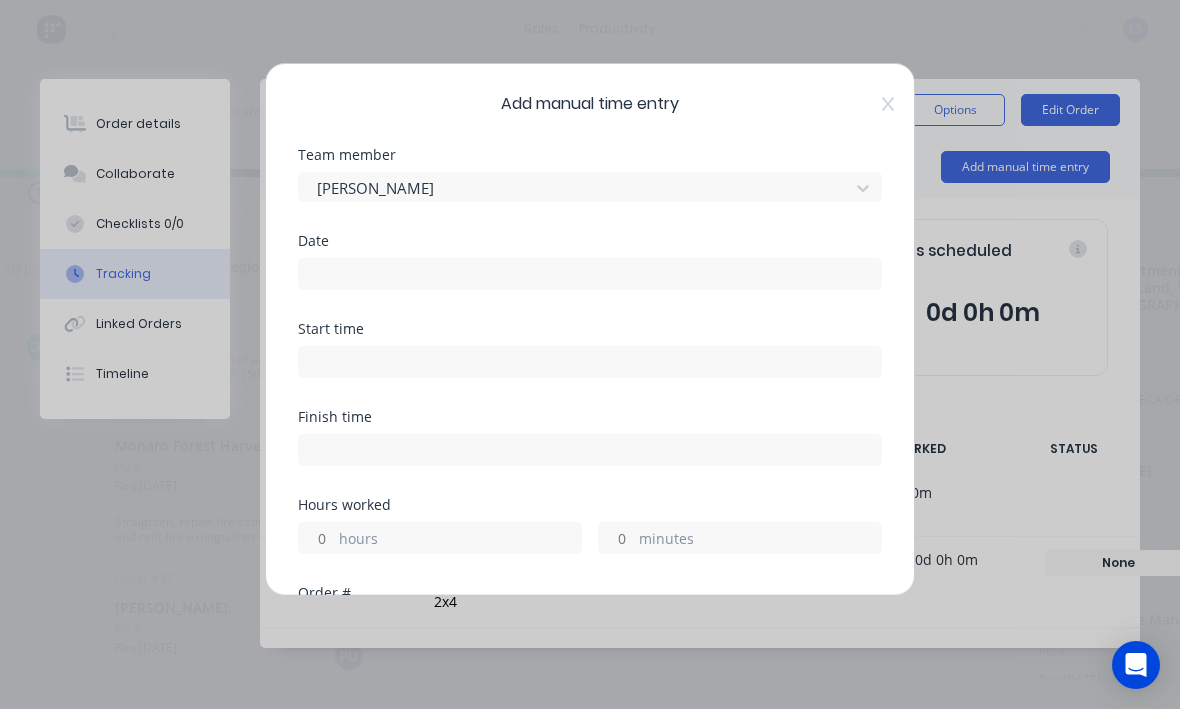 click at bounding box center [590, 275] 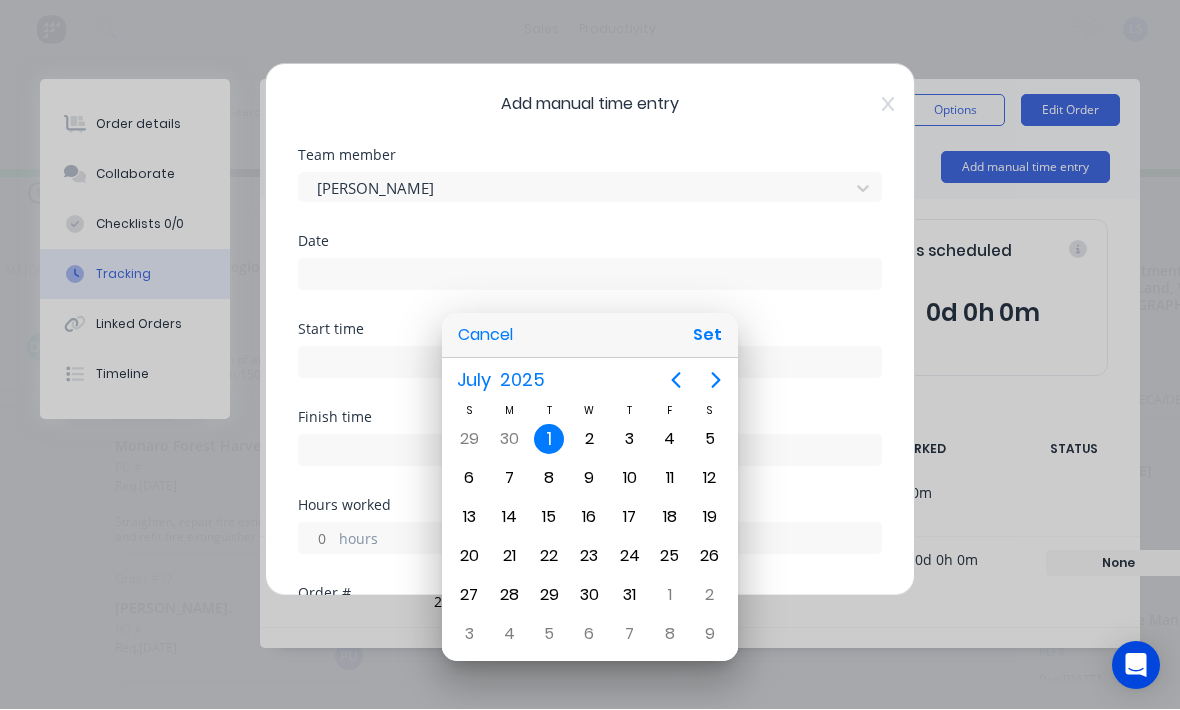 click on "Set" at bounding box center (707, 336) 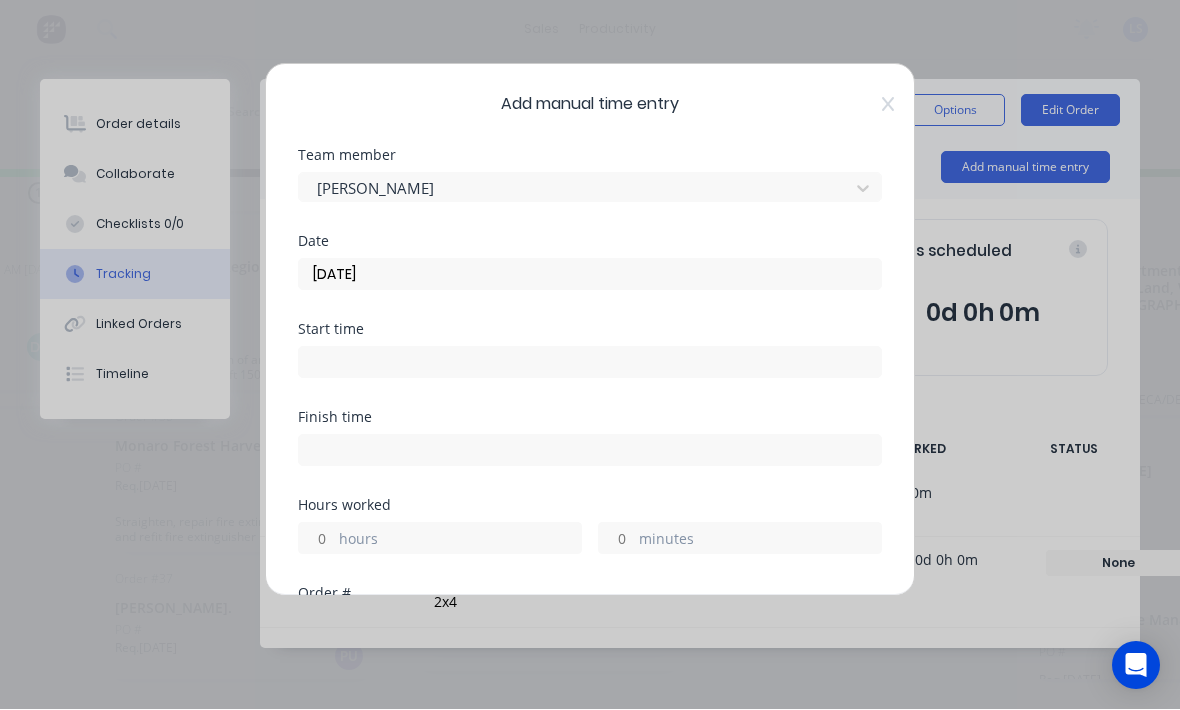 click at bounding box center [590, 363] 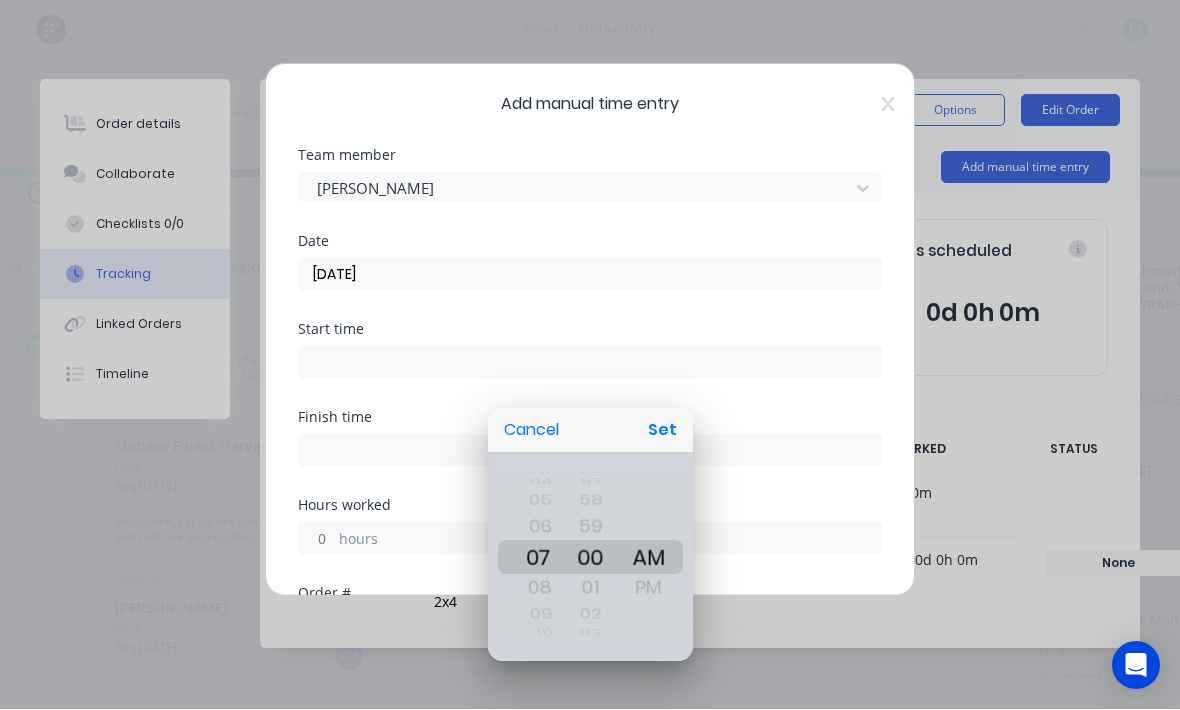 click on "Set" at bounding box center [662, 431] 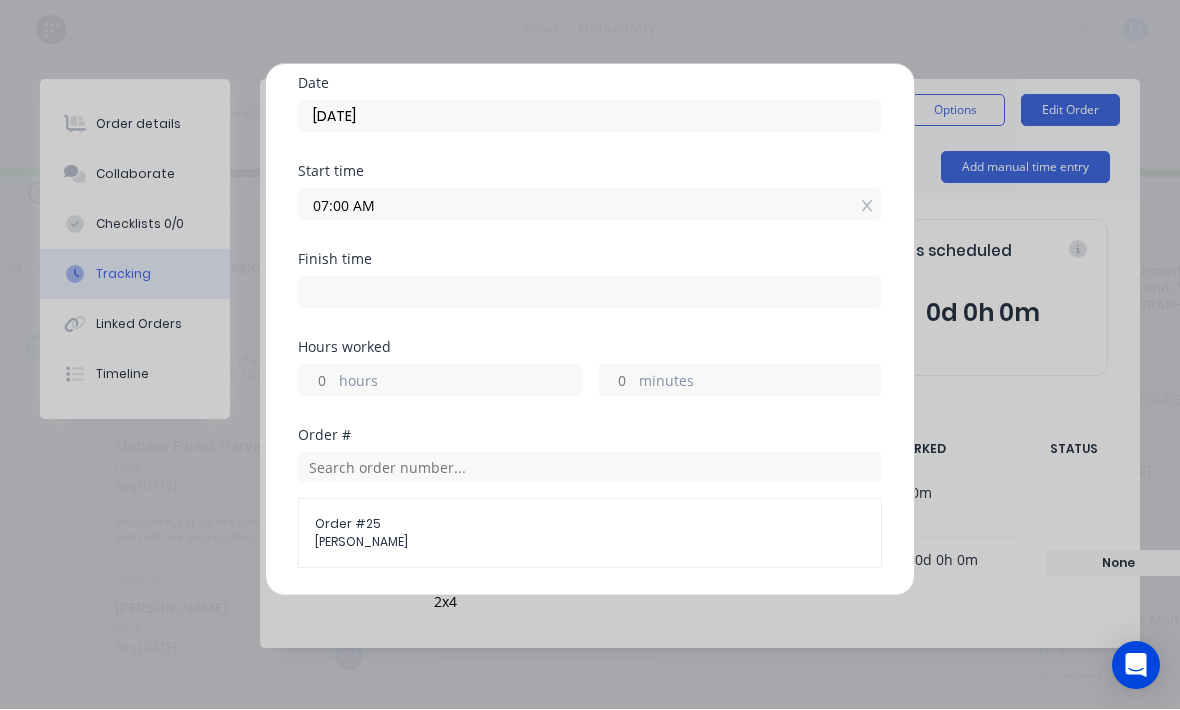 scroll, scrollTop: 164, scrollLeft: 0, axis: vertical 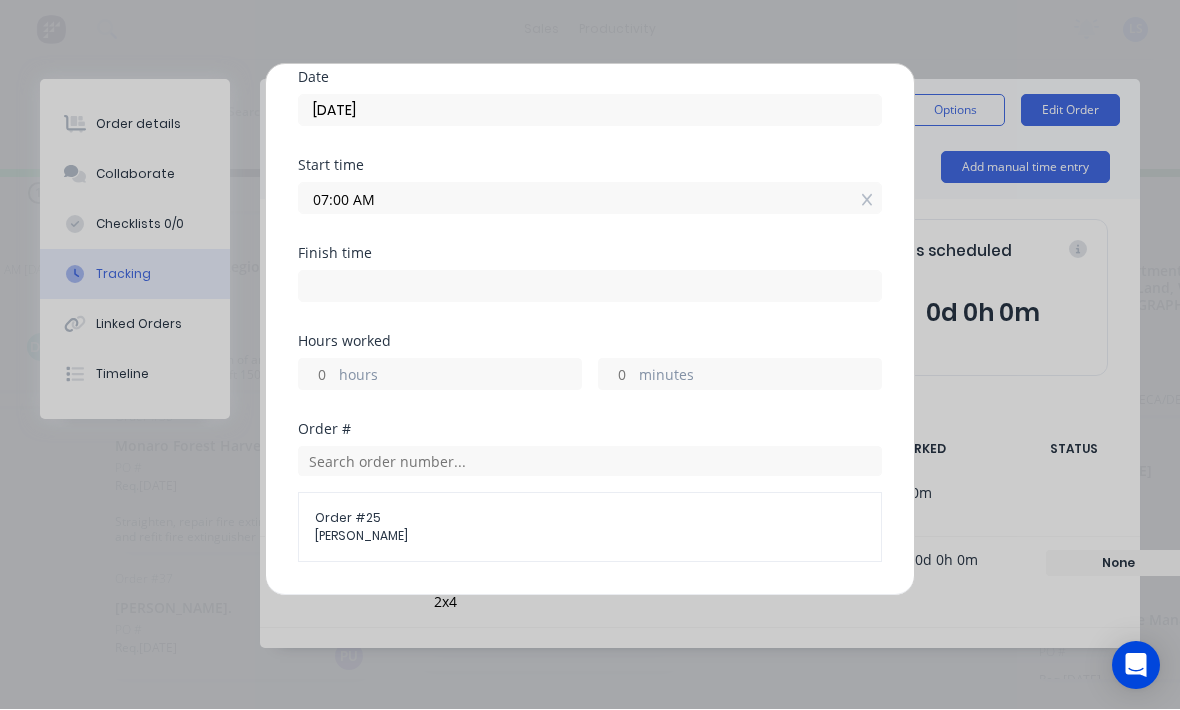 click on "hours" at bounding box center (460, 377) 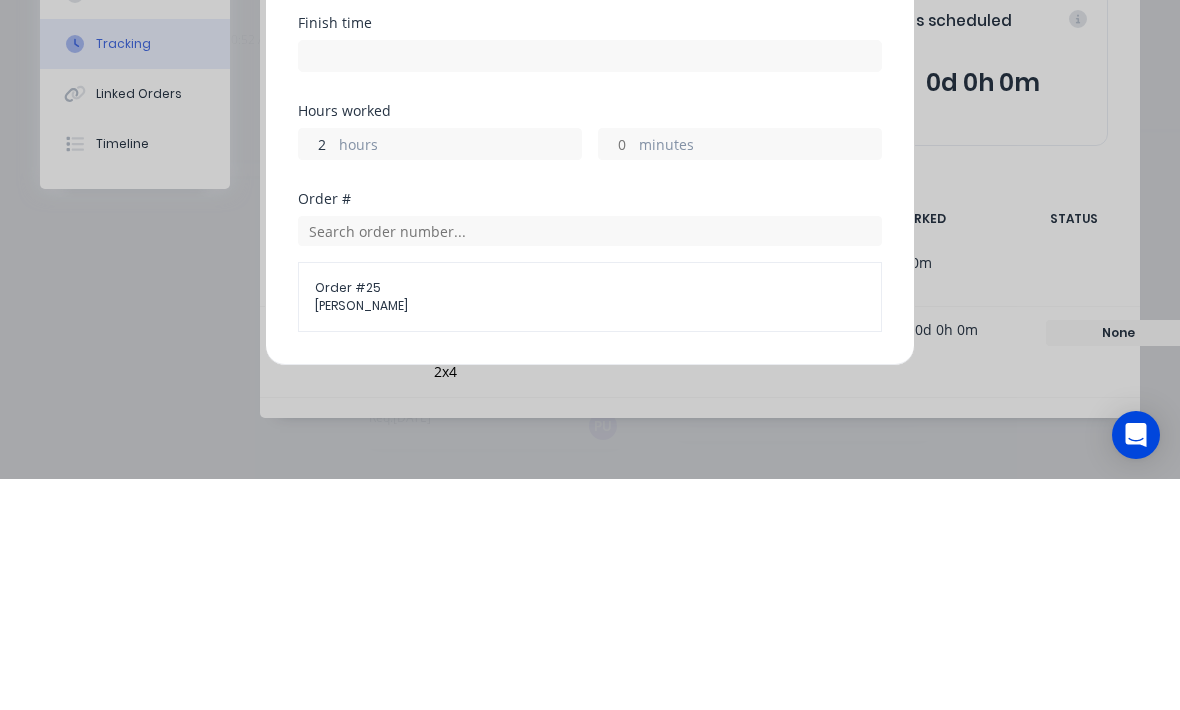 type on "2" 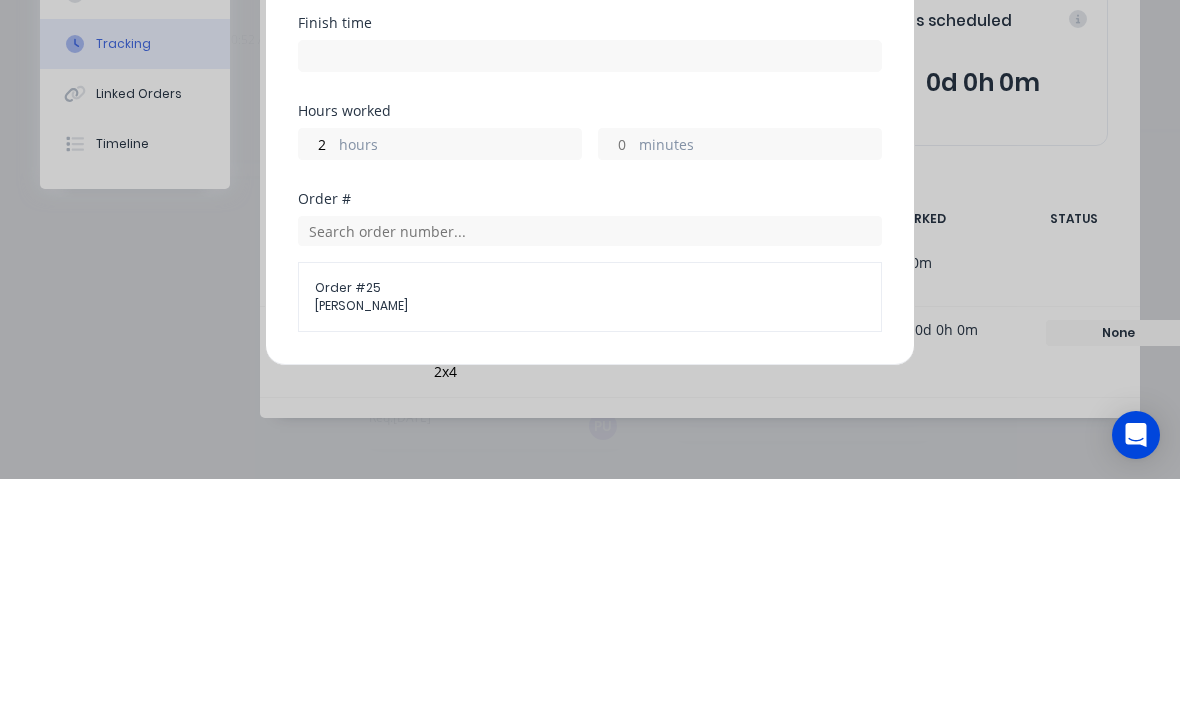 click on "2 hours minutes" at bounding box center (590, 372) 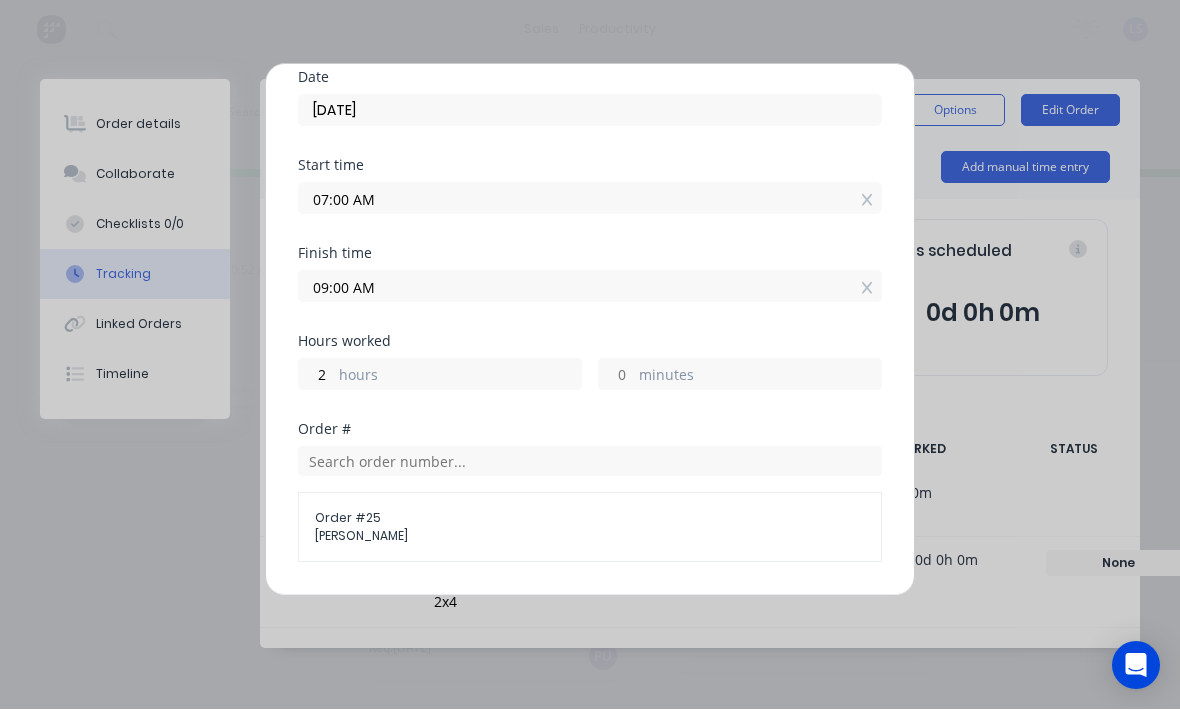 click on "minutes" at bounding box center (760, 377) 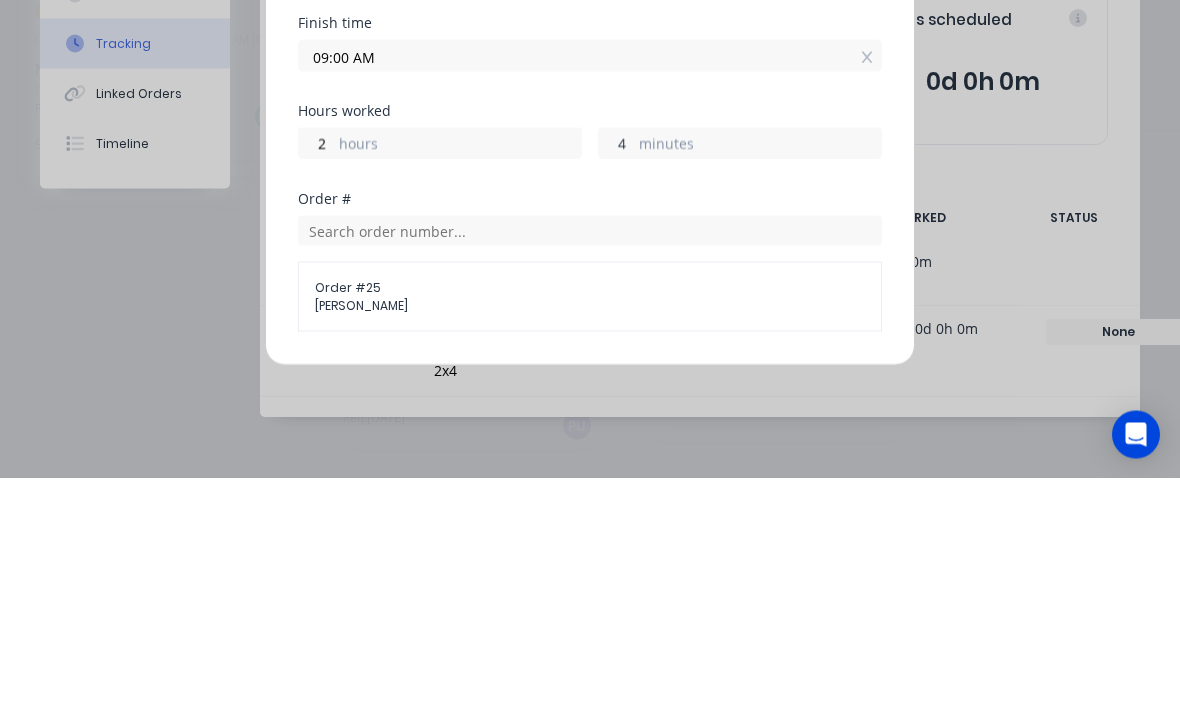 scroll, scrollTop: 36, scrollLeft: 27, axis: both 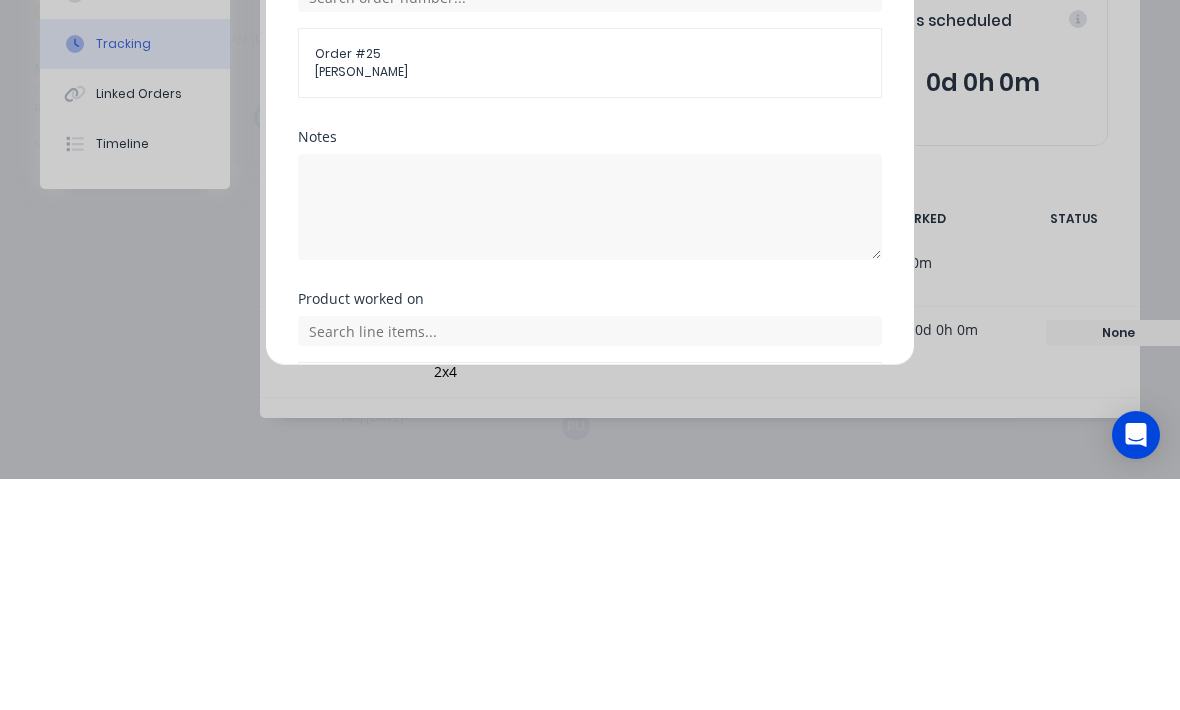type on "45" 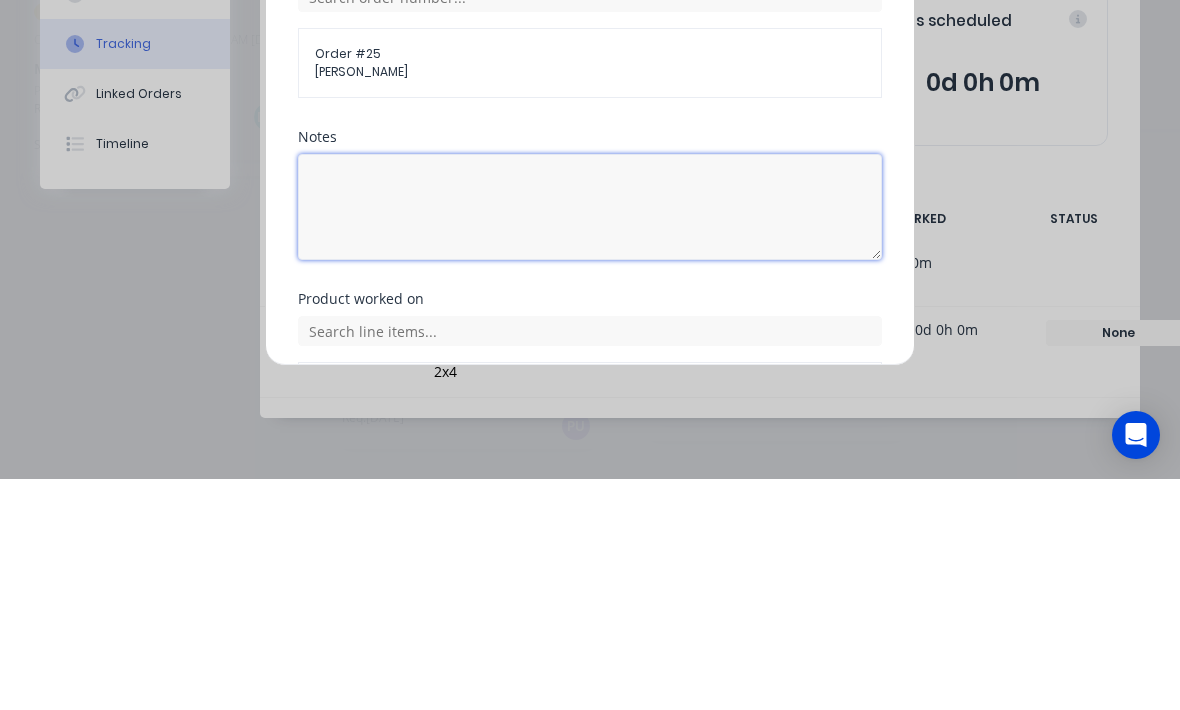 click at bounding box center (590, 438) 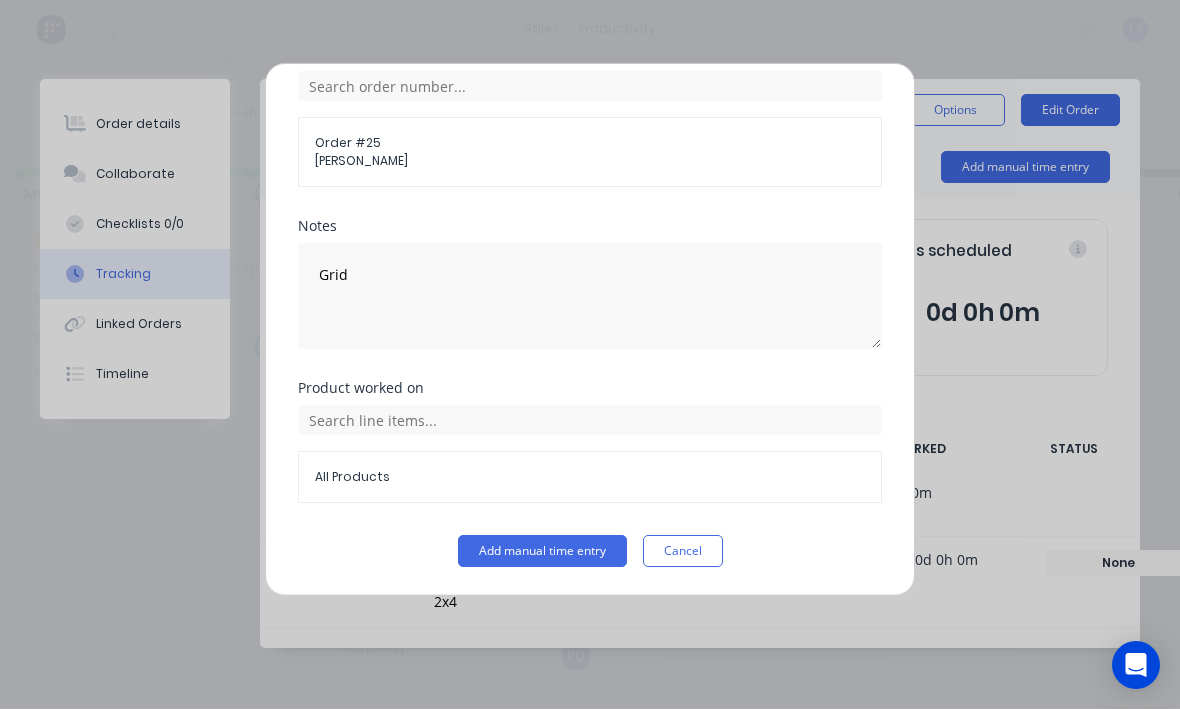 scroll, scrollTop: 539, scrollLeft: 0, axis: vertical 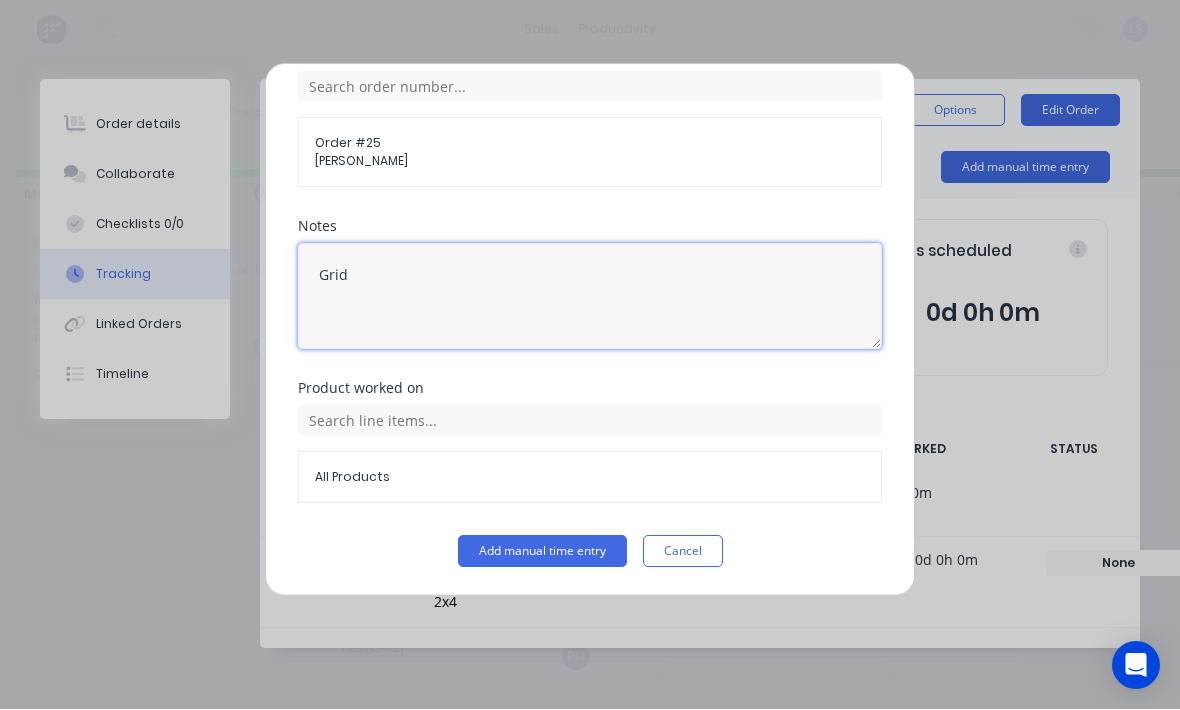 type on "Grid" 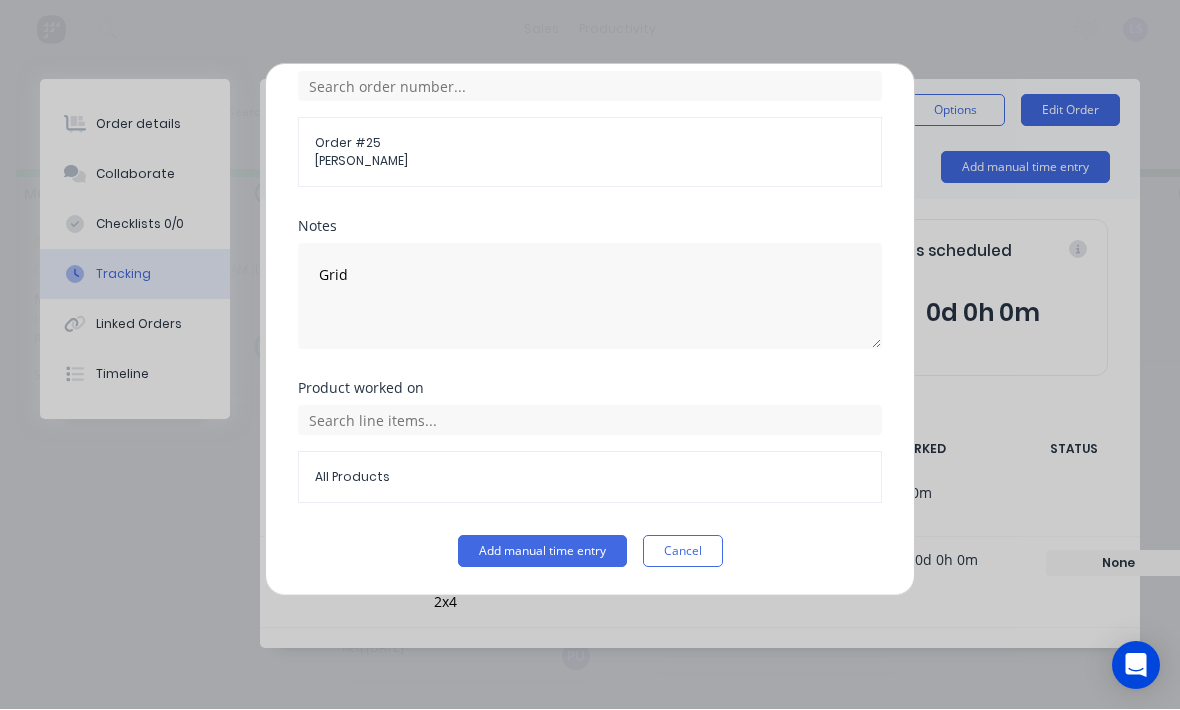 click on "Add manual time entry" at bounding box center (542, 552) 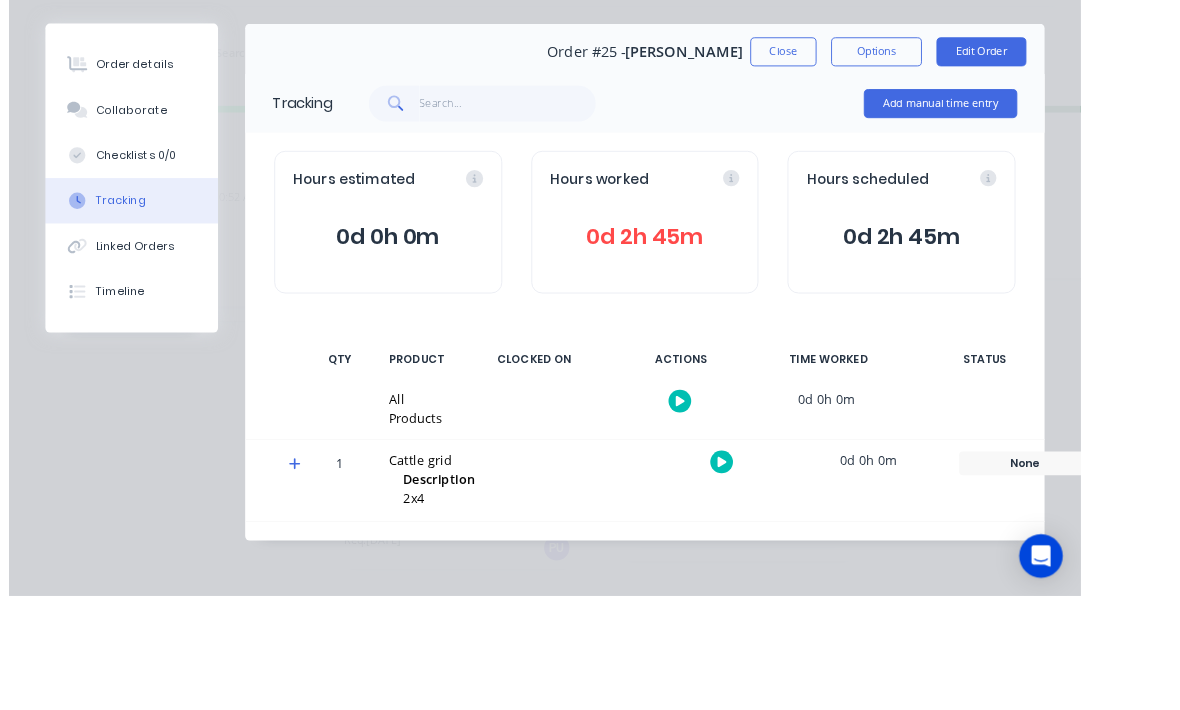 scroll, scrollTop: 23, scrollLeft: 58, axis: both 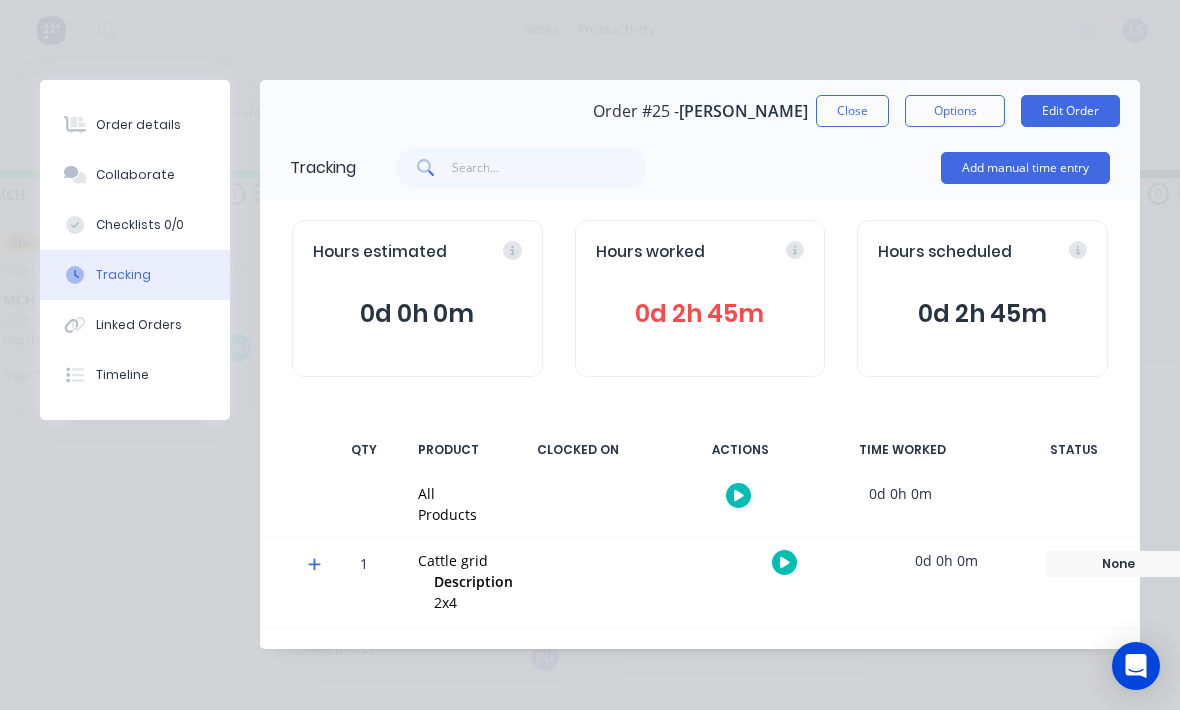 click on "Hours worked 0d 2h 45m" at bounding box center [700, 298] 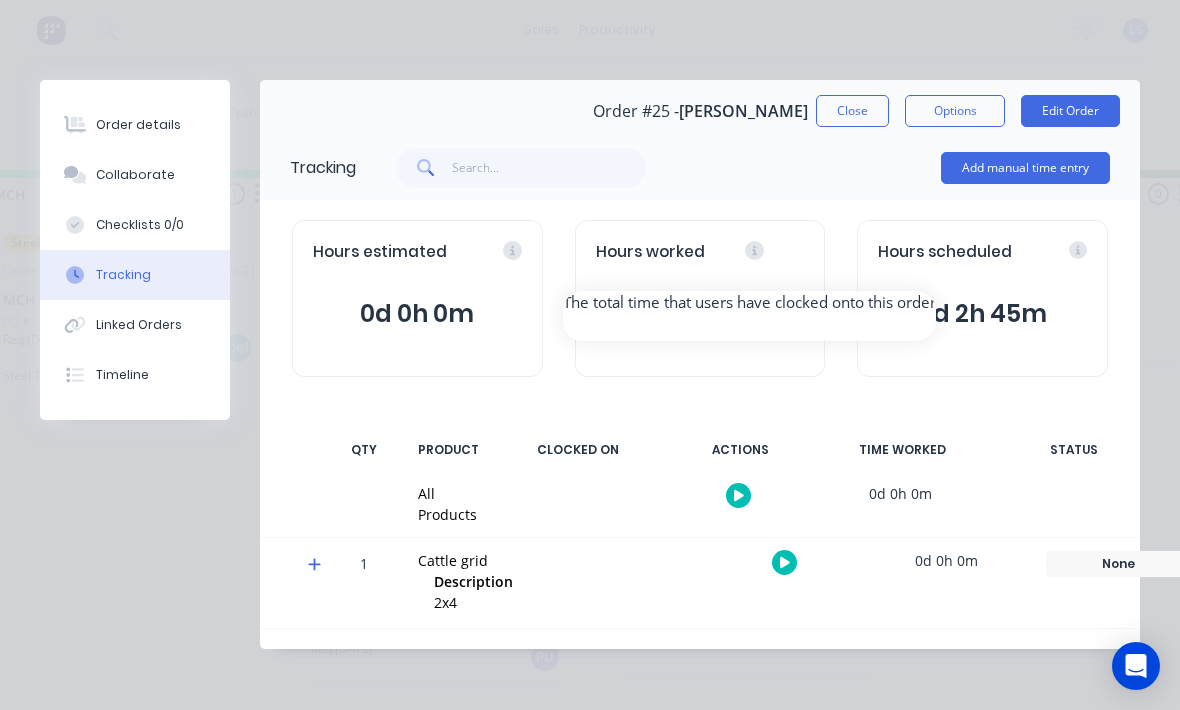 click on "Hours estimated 0d 0h 0m Hours worked 0d 2h 45m Hours scheduled 0d 2h 45m" at bounding box center [700, 298] 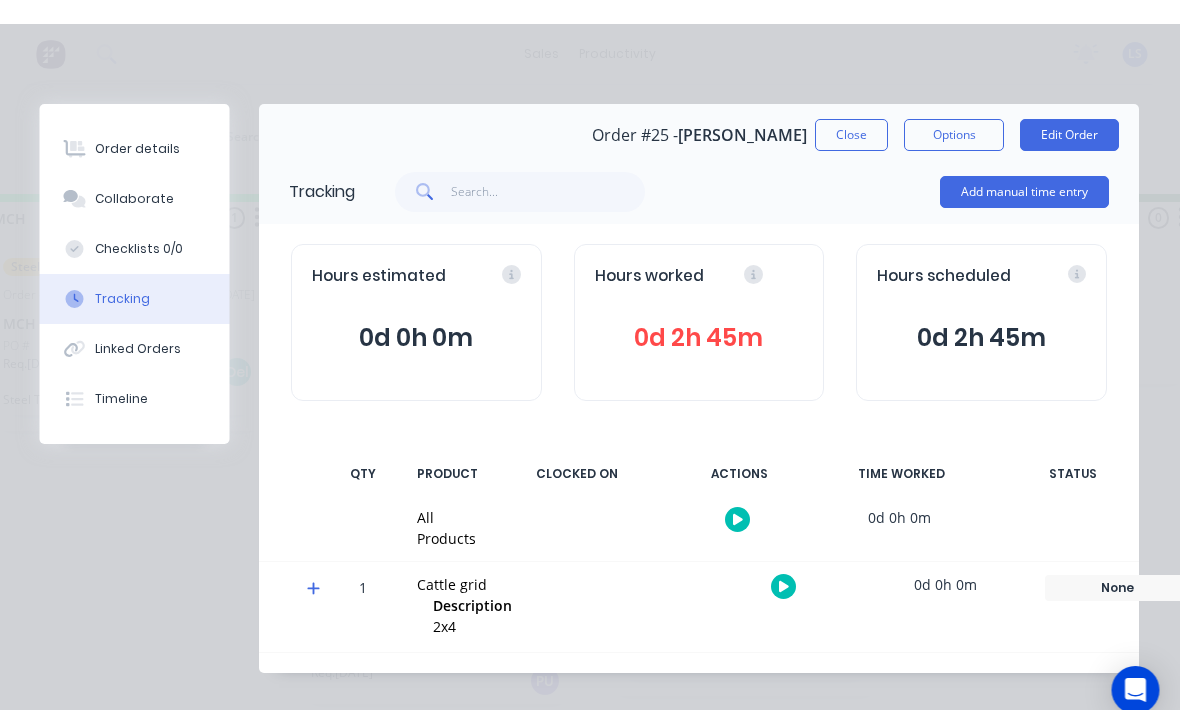 scroll, scrollTop: 36, scrollLeft: 57, axis: both 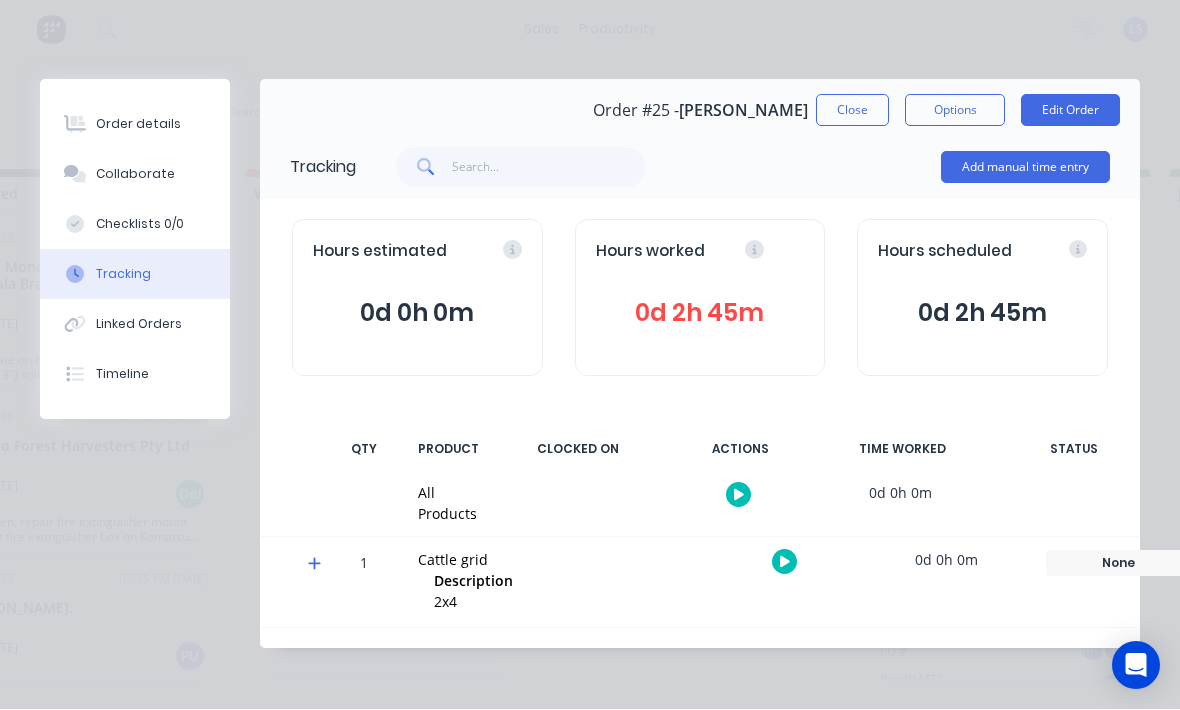 click at bounding box center [738, 495] 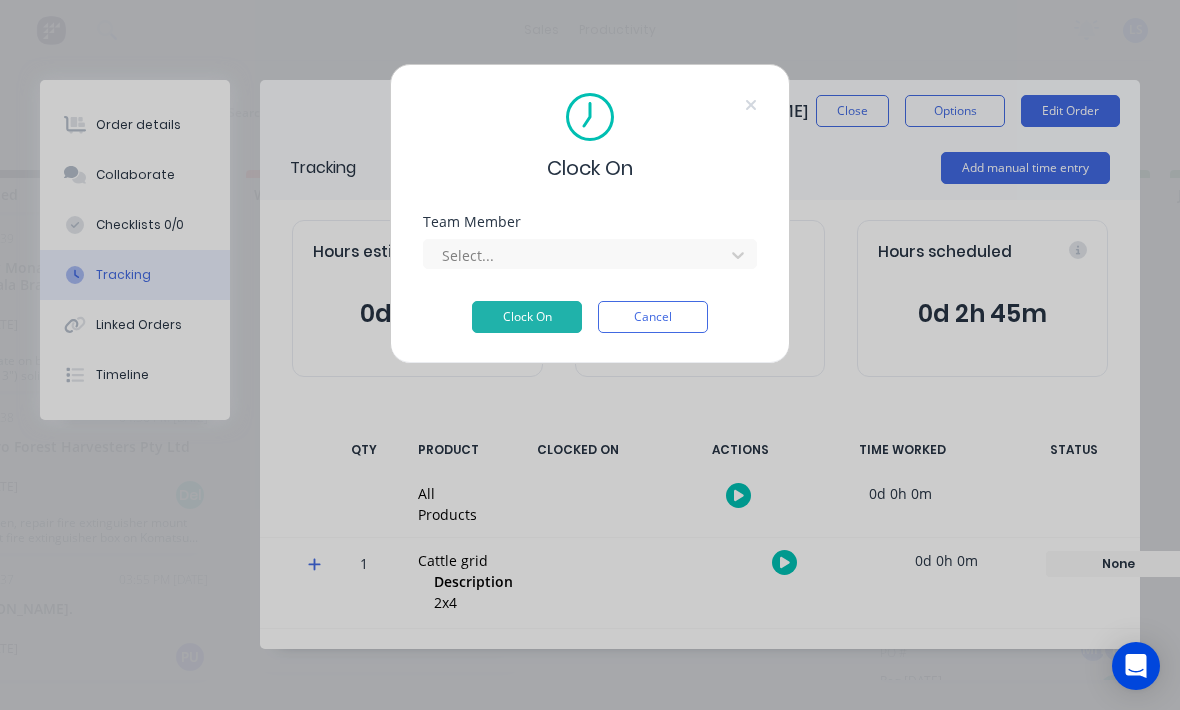 click at bounding box center (577, 255) 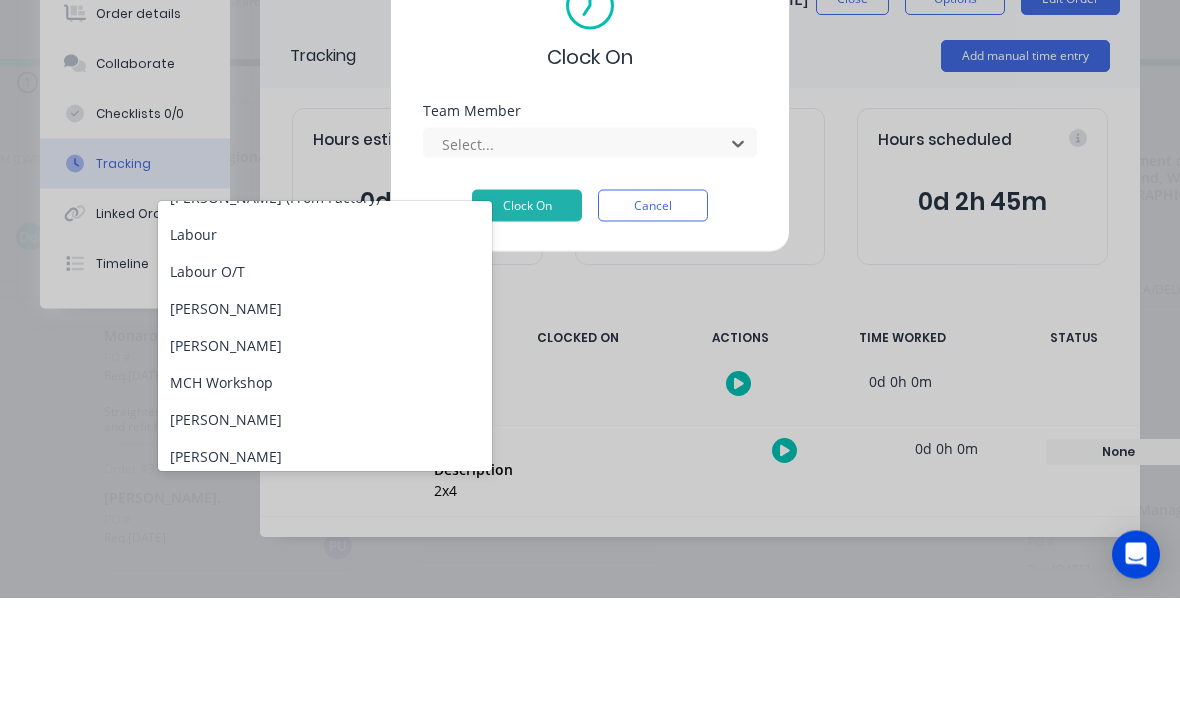 scroll, scrollTop: 101, scrollLeft: 0, axis: vertical 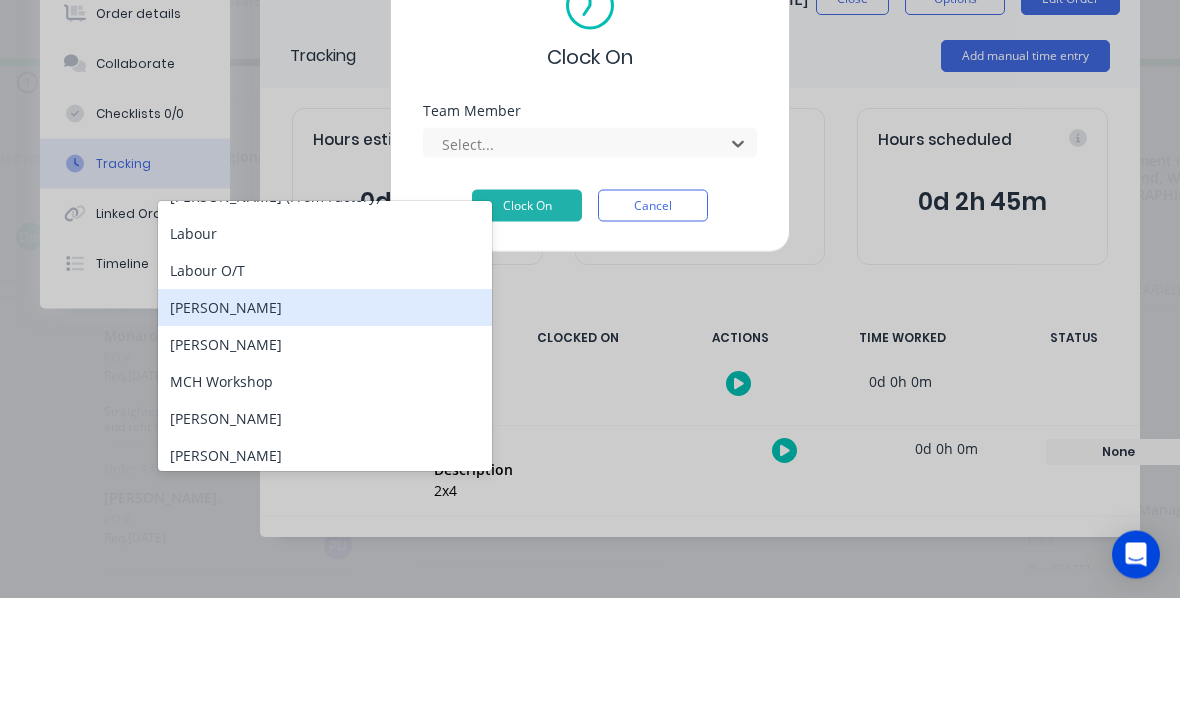 click on "[PERSON_NAME]" at bounding box center [325, 419] 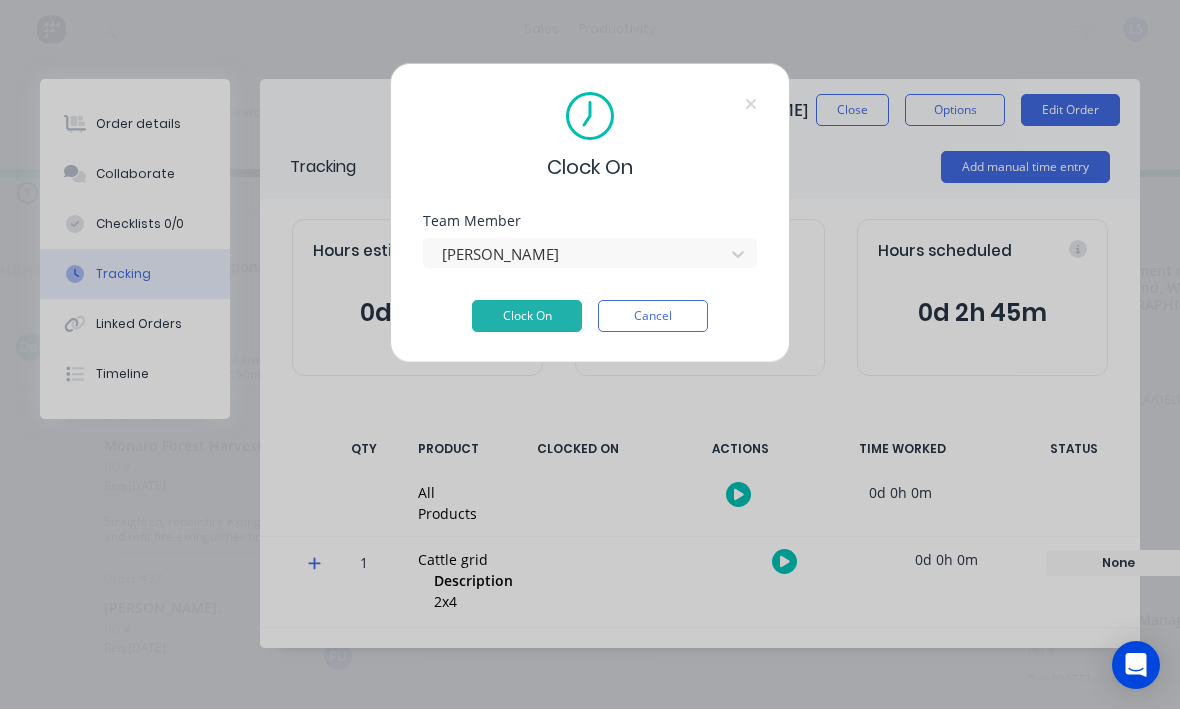 click on "Clock On" at bounding box center [527, 317] 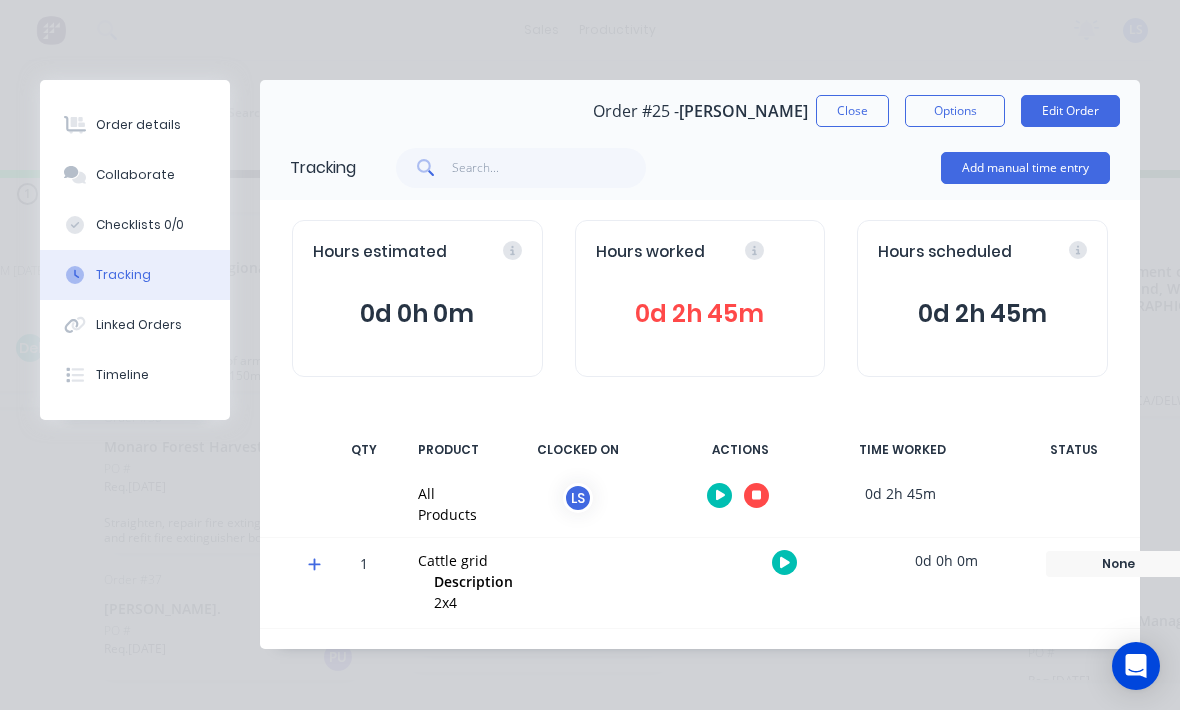 click at bounding box center (738, 495) 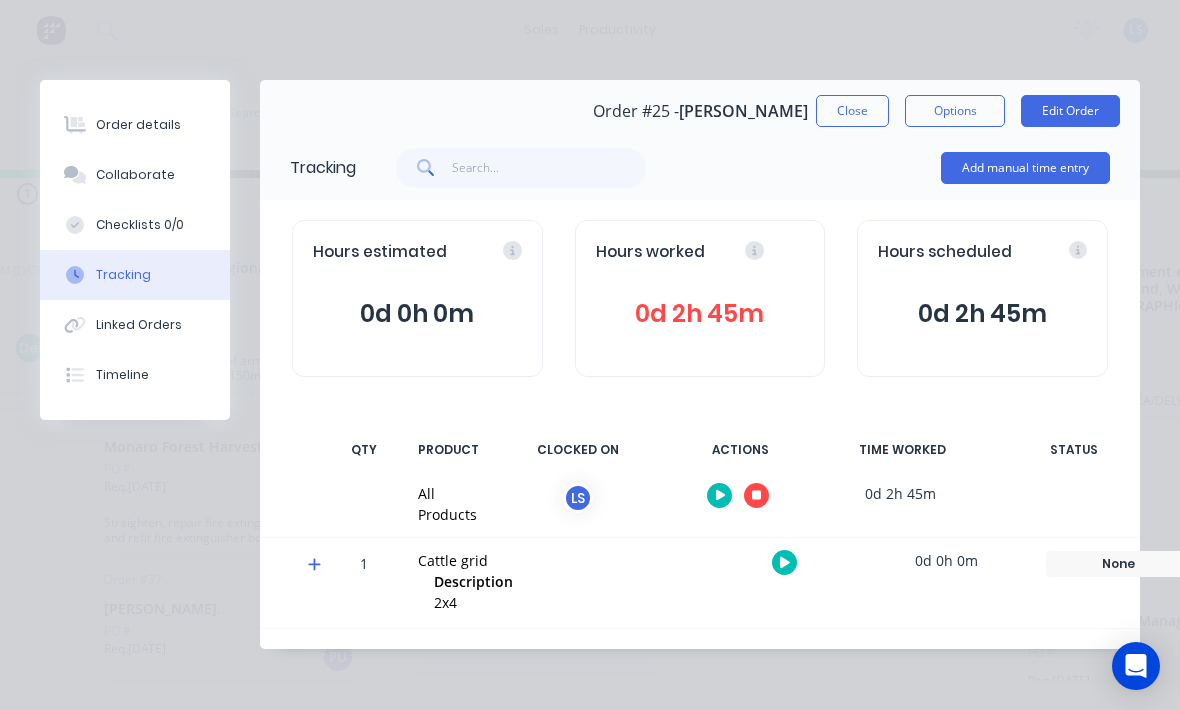 click at bounding box center (756, 495) 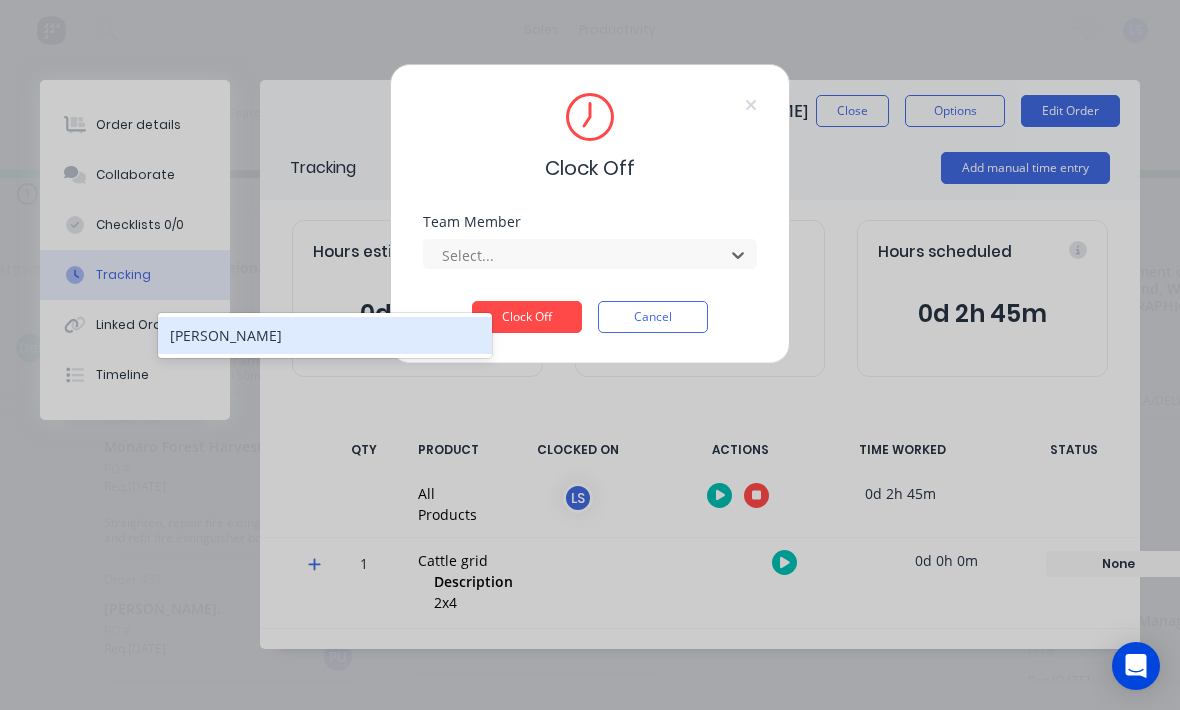 scroll, scrollTop: 36, scrollLeft: 117, axis: both 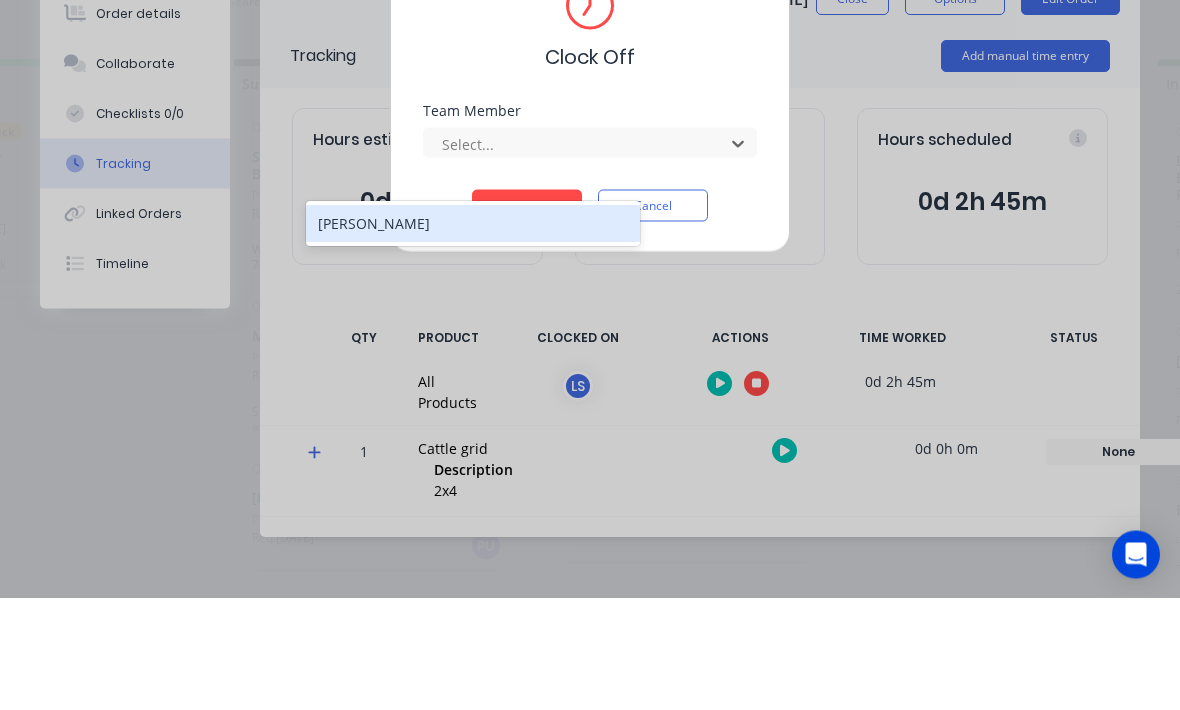 click on "[PERSON_NAME]" at bounding box center [473, 335] 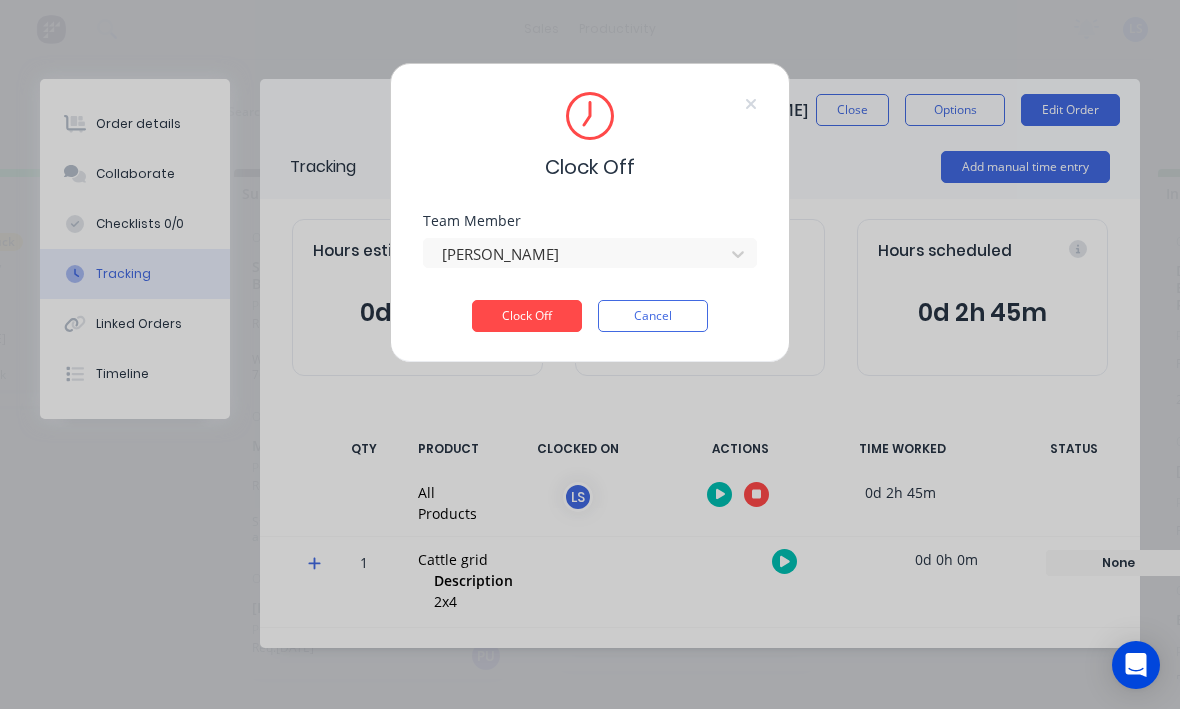 click on "Clock Off" at bounding box center [527, 317] 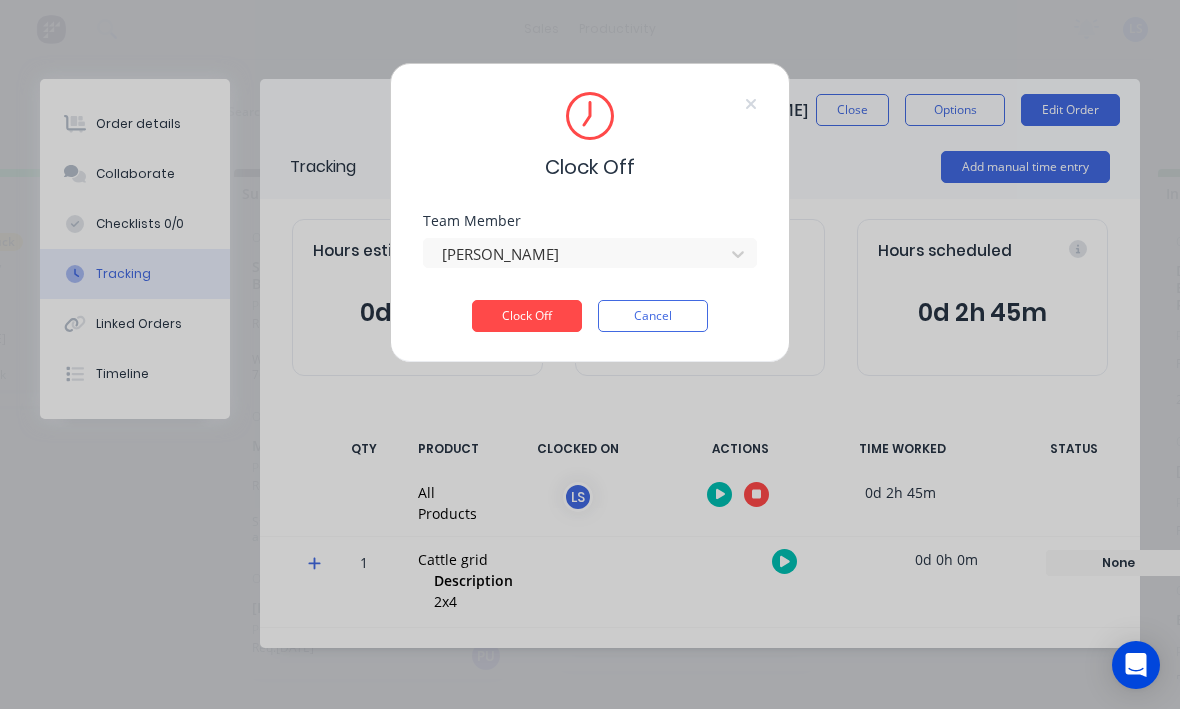 click on "Cancel" at bounding box center [653, 317] 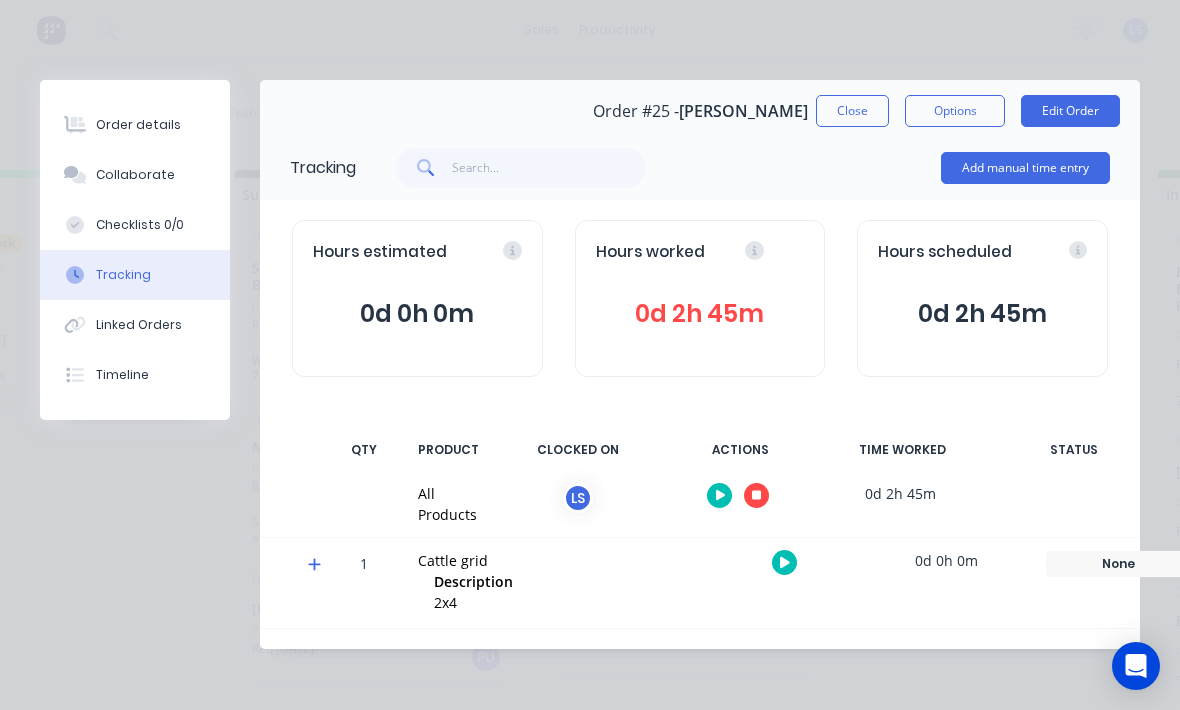 click at bounding box center [756, 495] 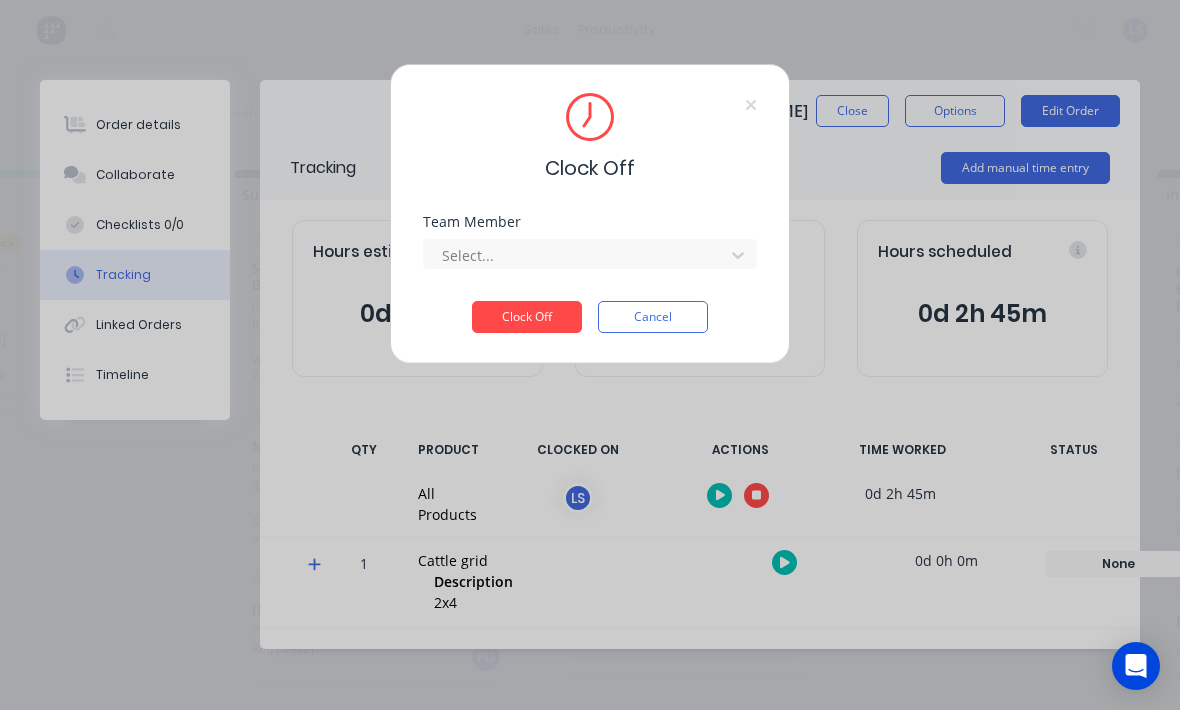 click on "Clock Off" at bounding box center [527, 317] 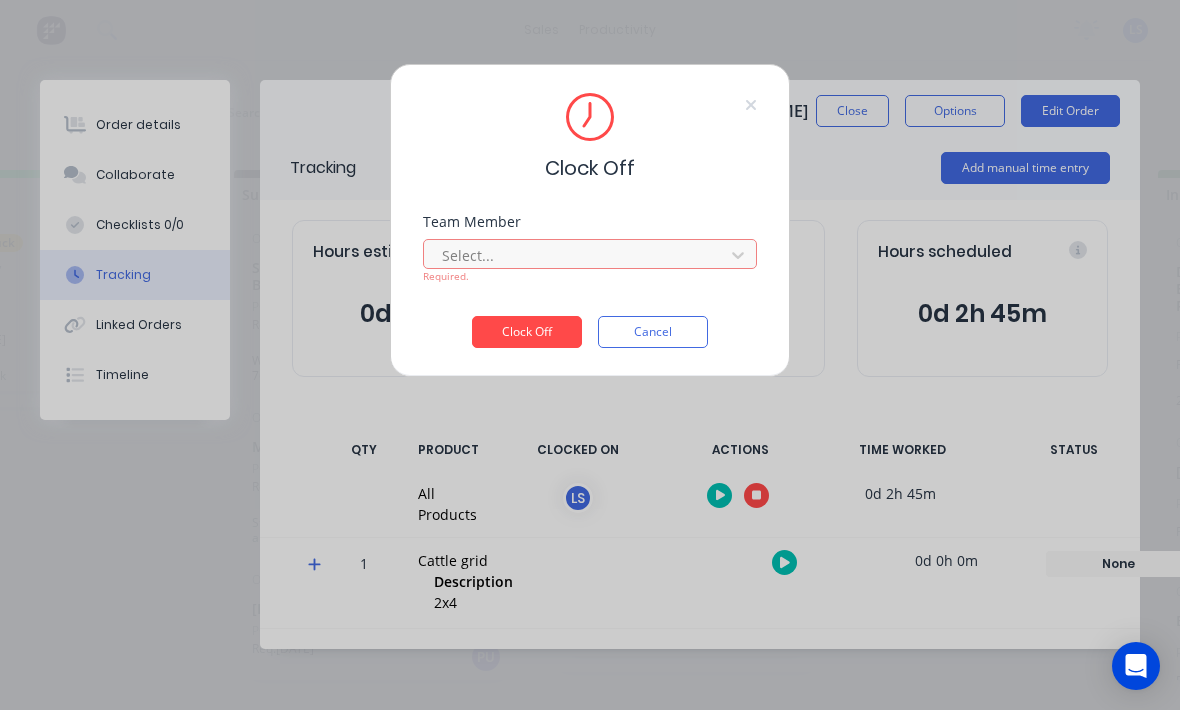 click on "Select..." at bounding box center (590, 254) 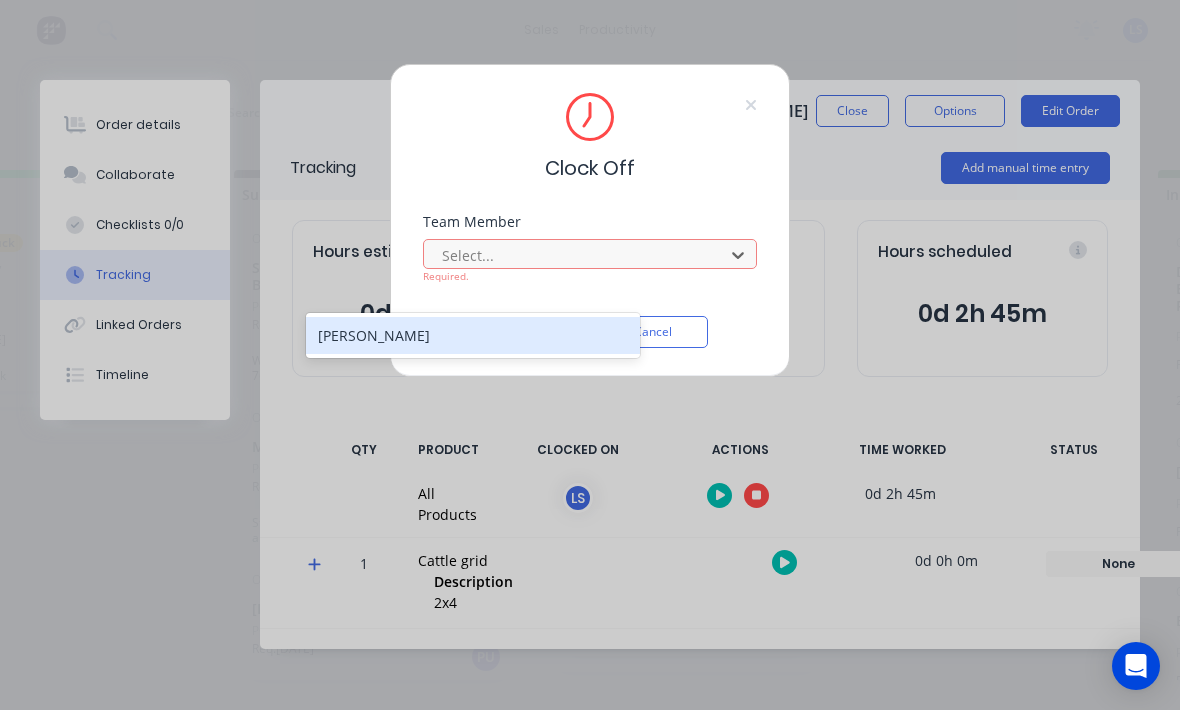 scroll, scrollTop: 36, scrollLeft: 0, axis: vertical 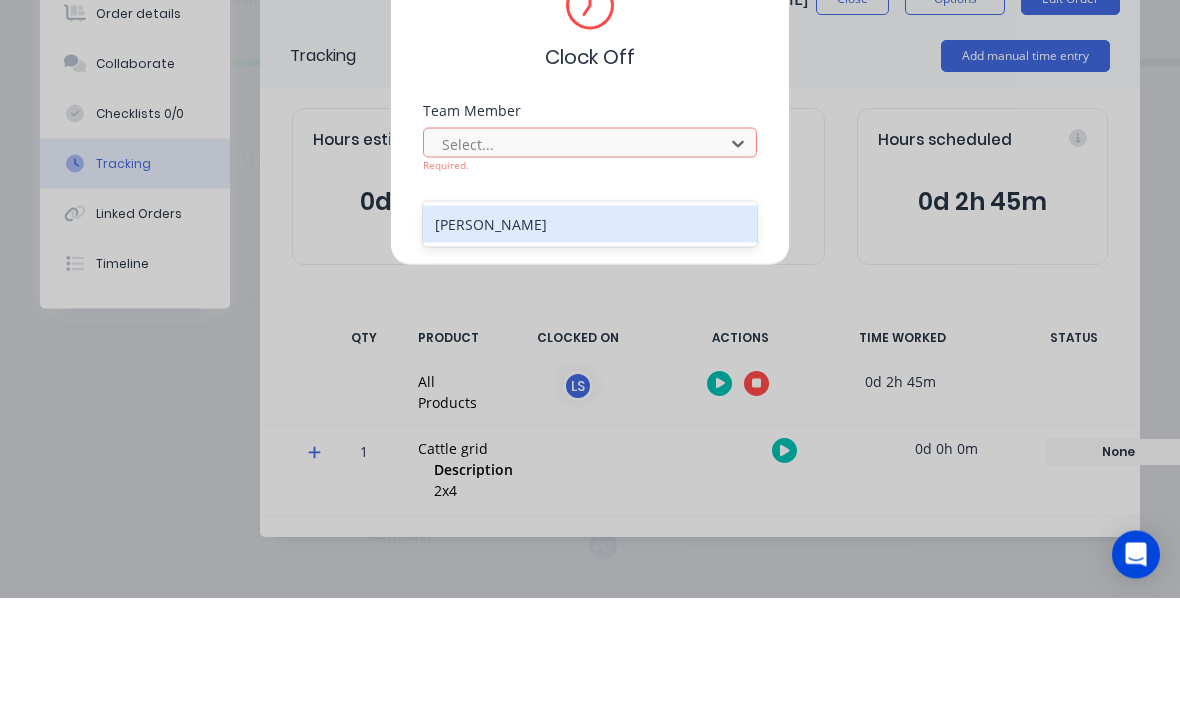 click on "[PERSON_NAME]" at bounding box center (590, 335) 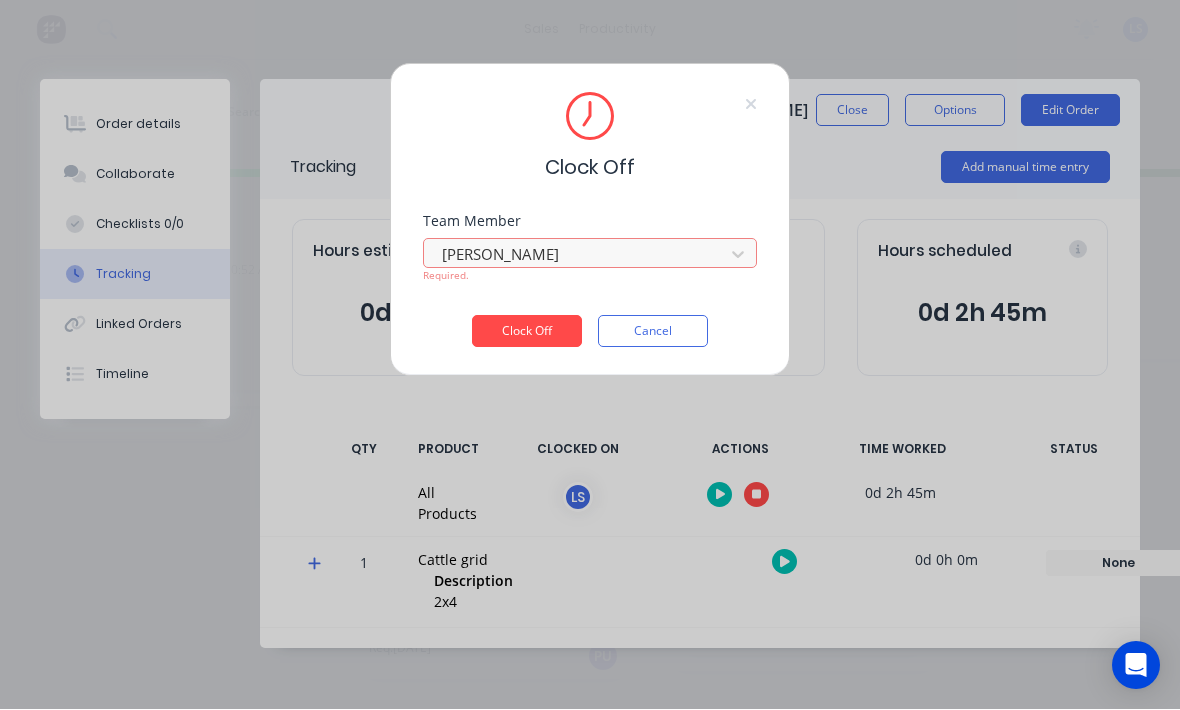 click on "Clock Off" at bounding box center [527, 332] 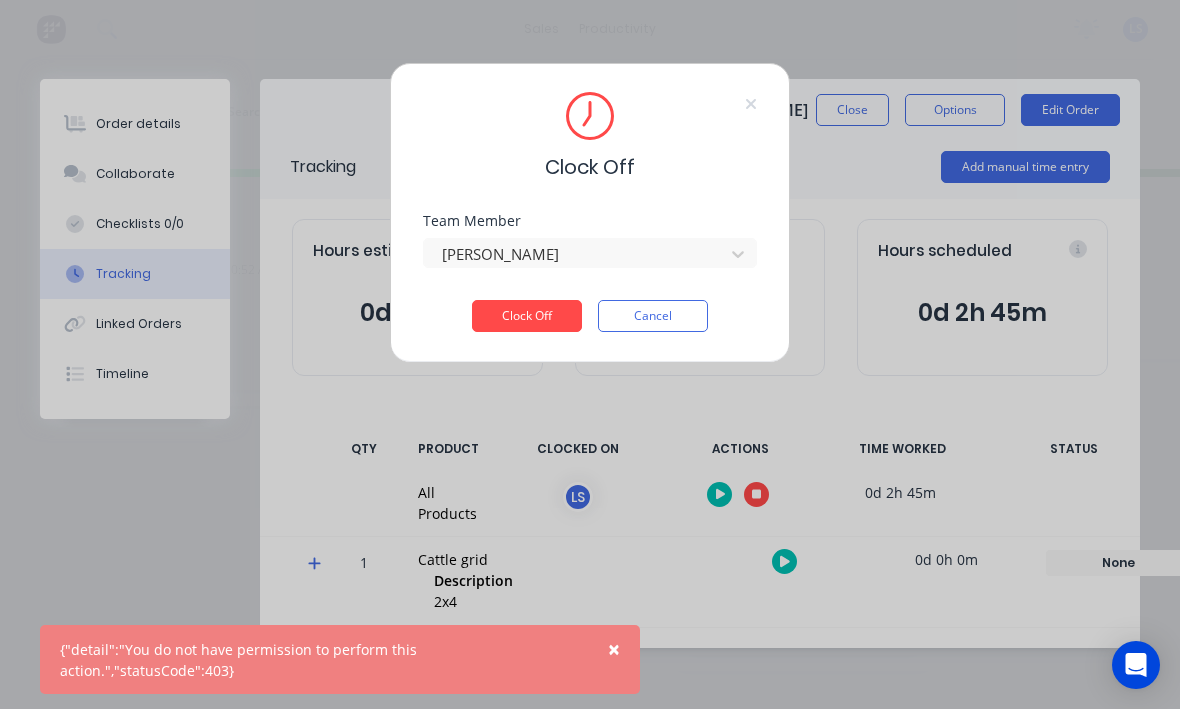 click on "Cancel" at bounding box center (653, 317) 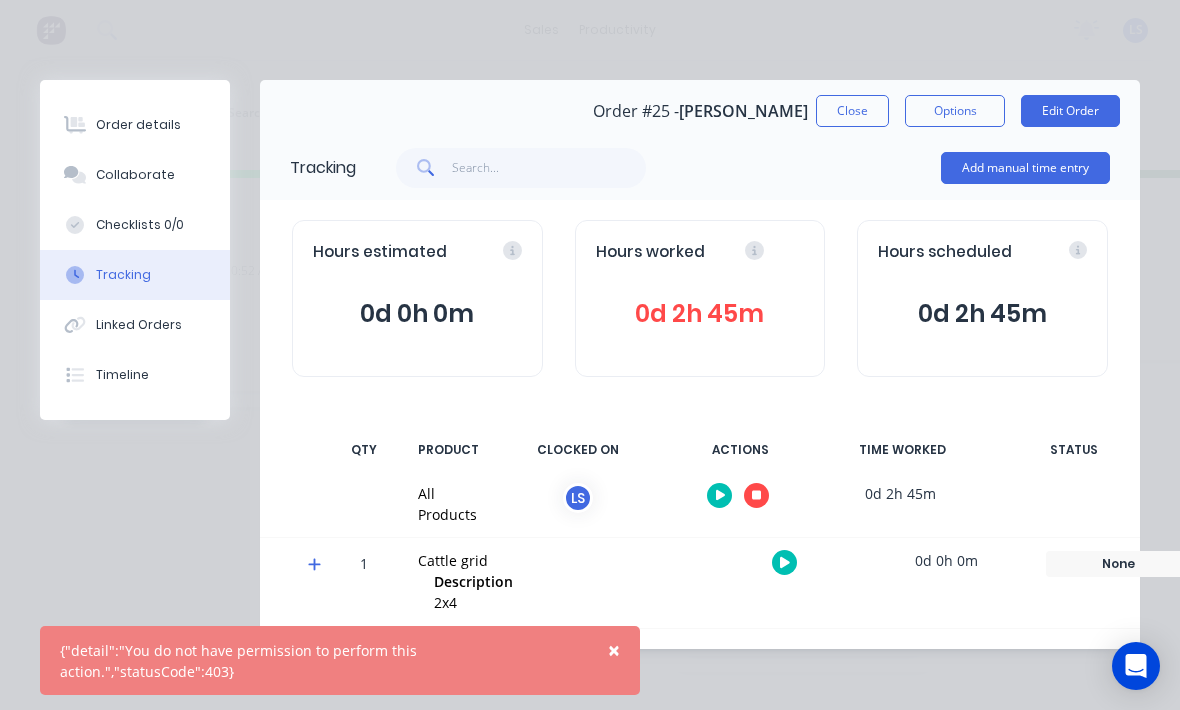 click on "Hours worked 0d 2h 45m" at bounding box center [700, 298] 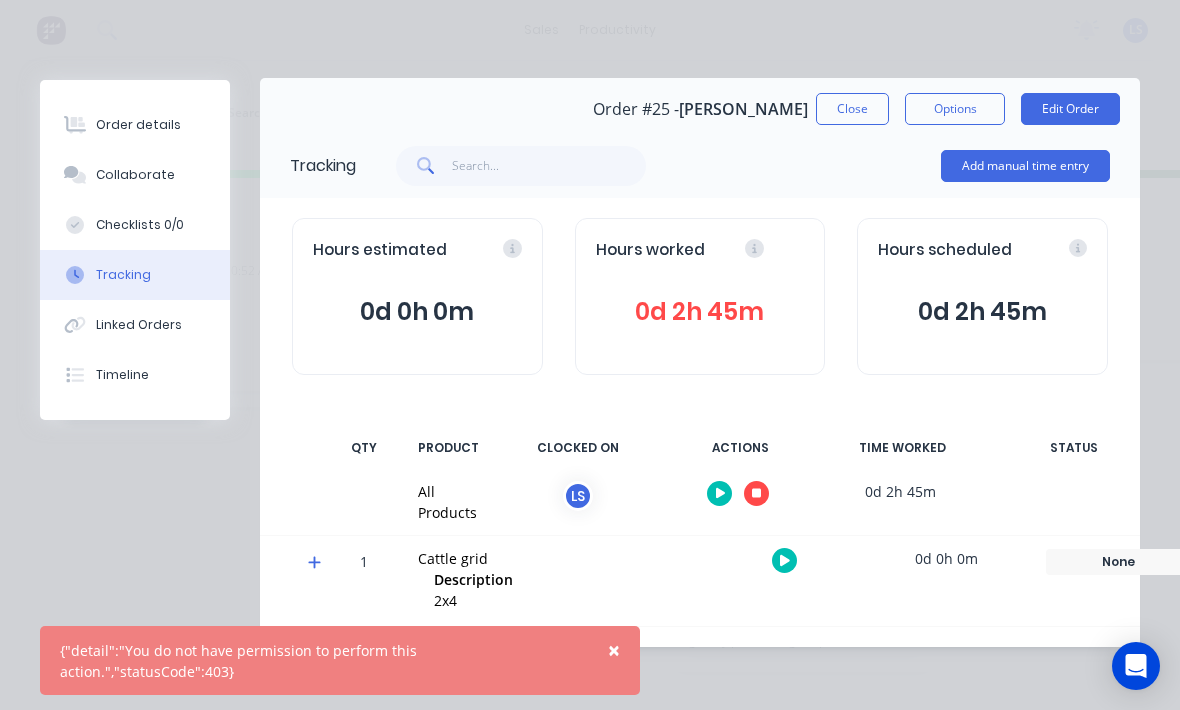 scroll, scrollTop: 1, scrollLeft: 0, axis: vertical 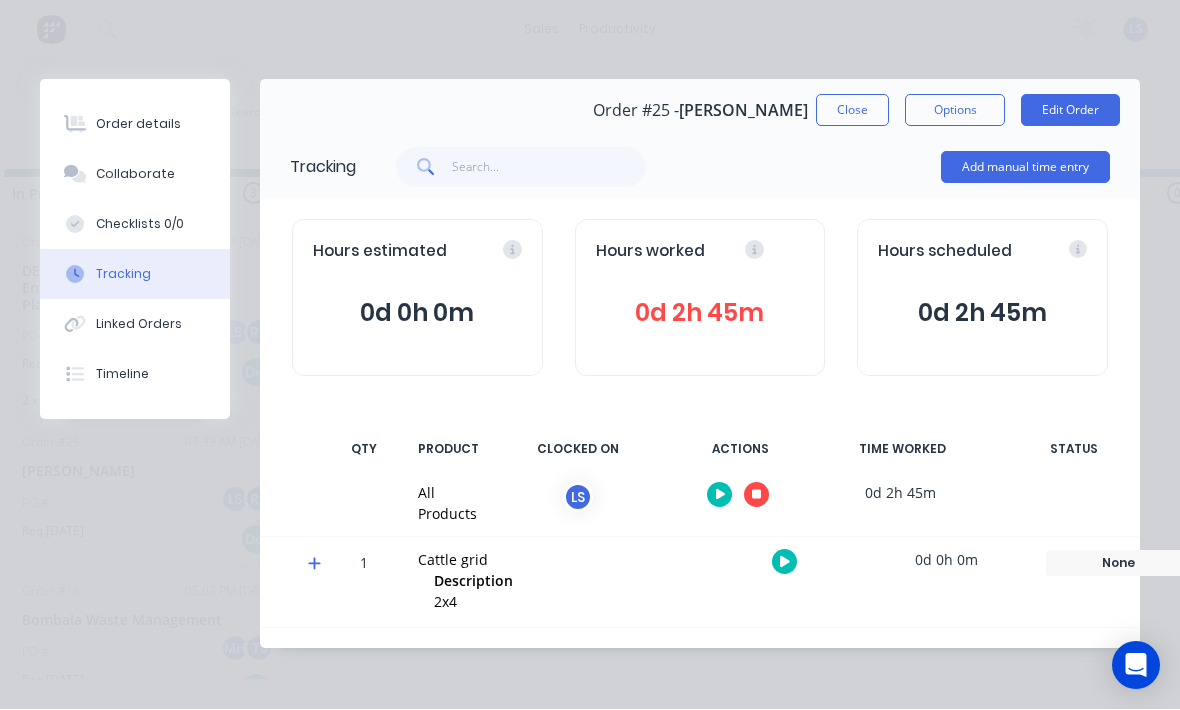 click on "Close" at bounding box center (852, 111) 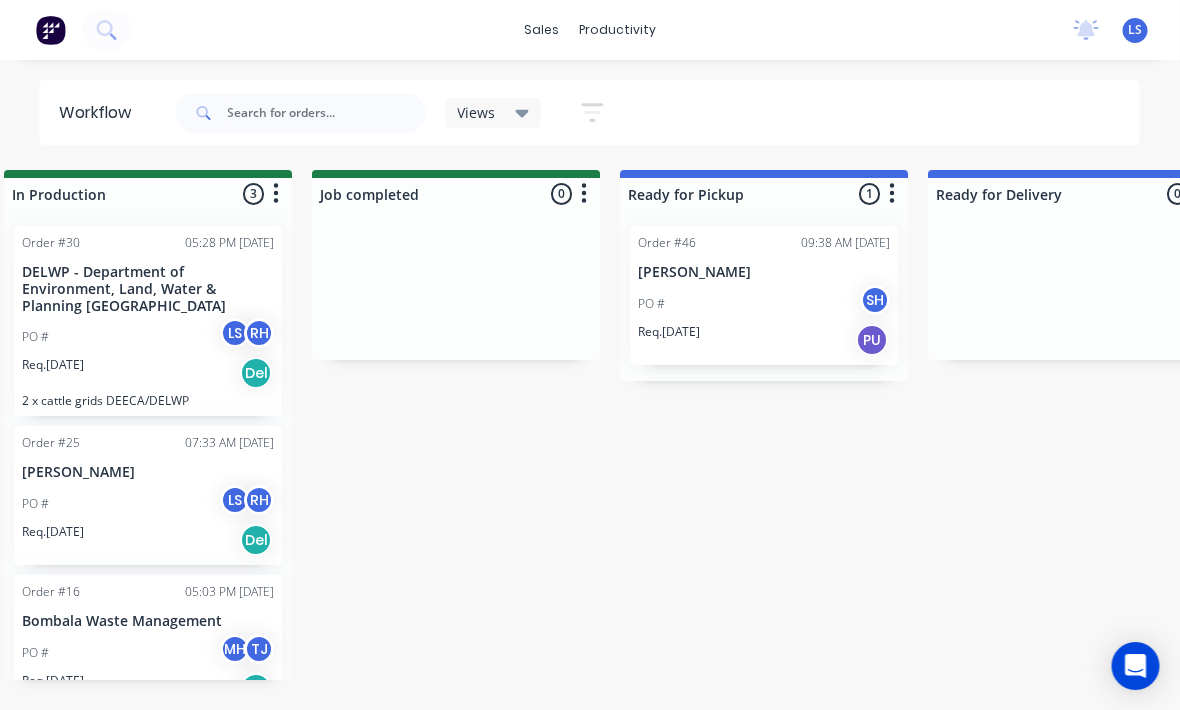 scroll, scrollTop: 0, scrollLeft: 1271, axis: horizontal 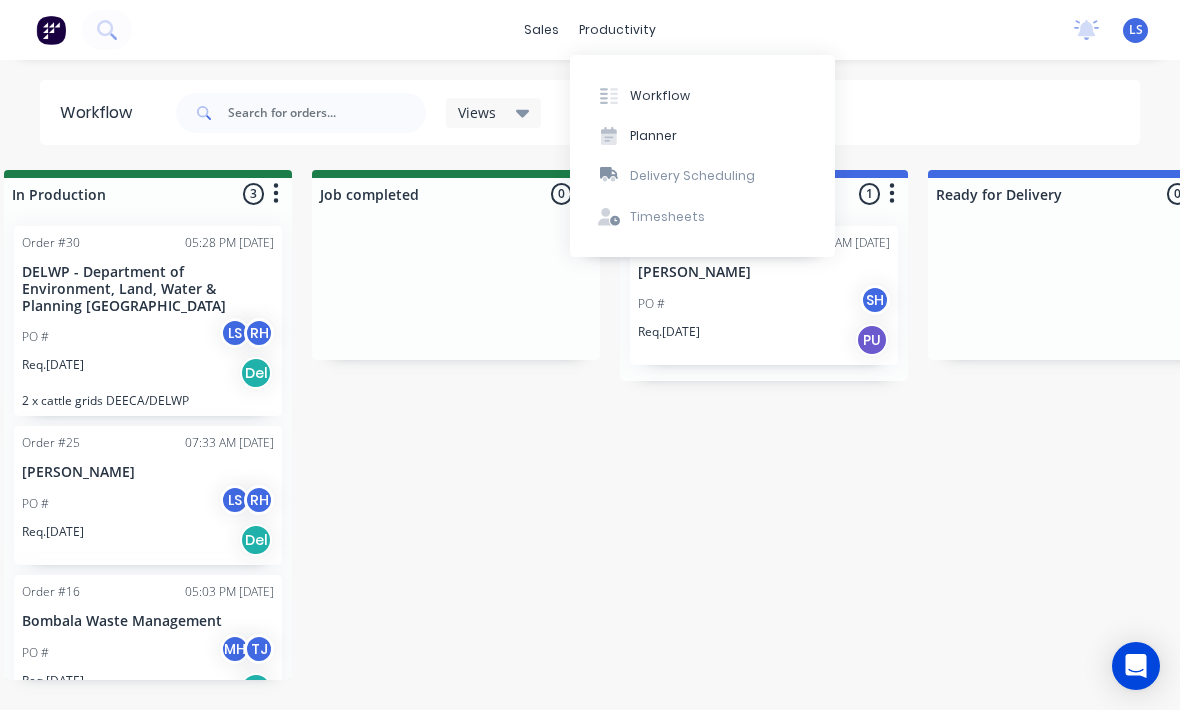 click on "Planner" at bounding box center (653, 136) 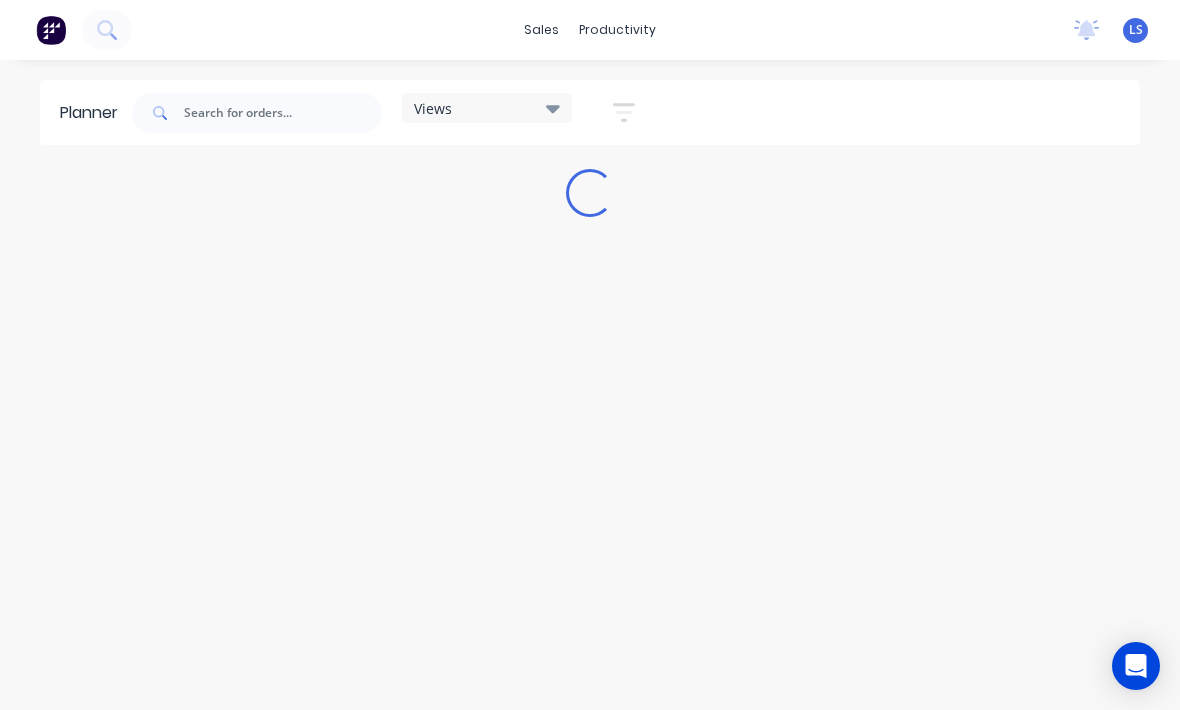 scroll, scrollTop: 0, scrollLeft: 0, axis: both 